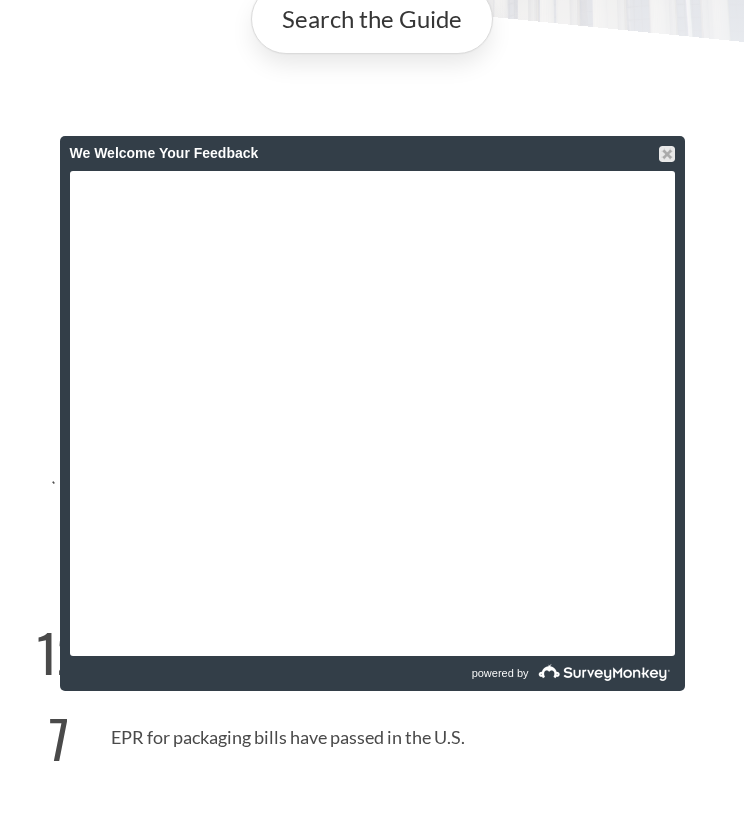 scroll, scrollTop: 363, scrollLeft: 0, axis: vertical 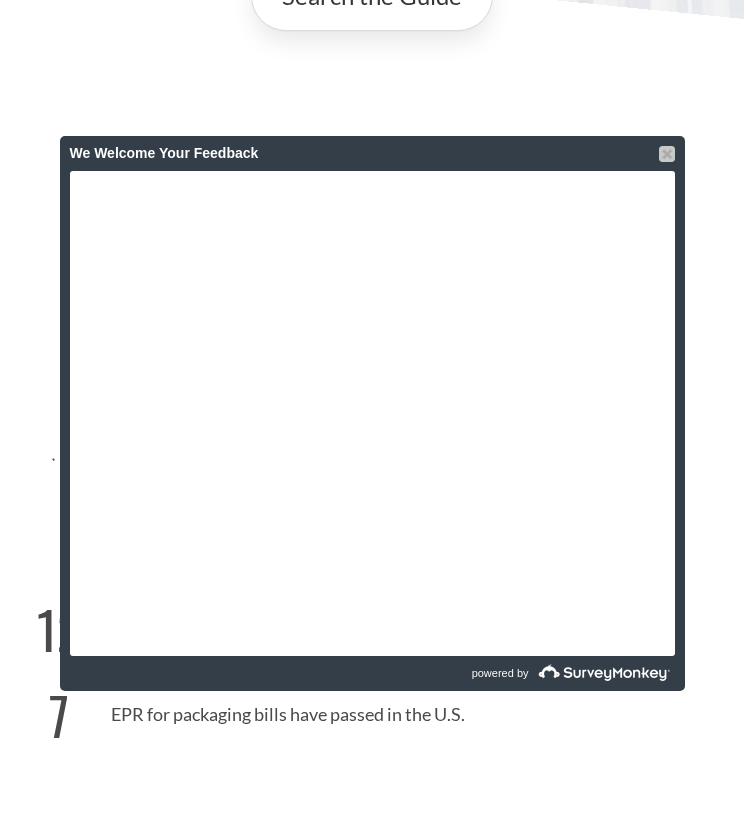 click at bounding box center (667, 154) 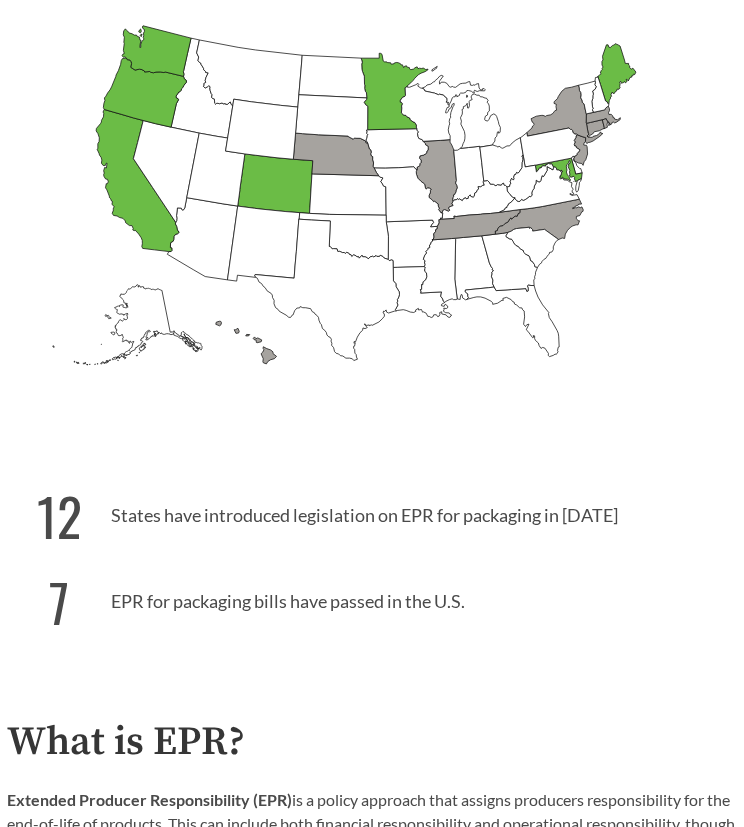 scroll, scrollTop: 479, scrollLeft: 0, axis: vertical 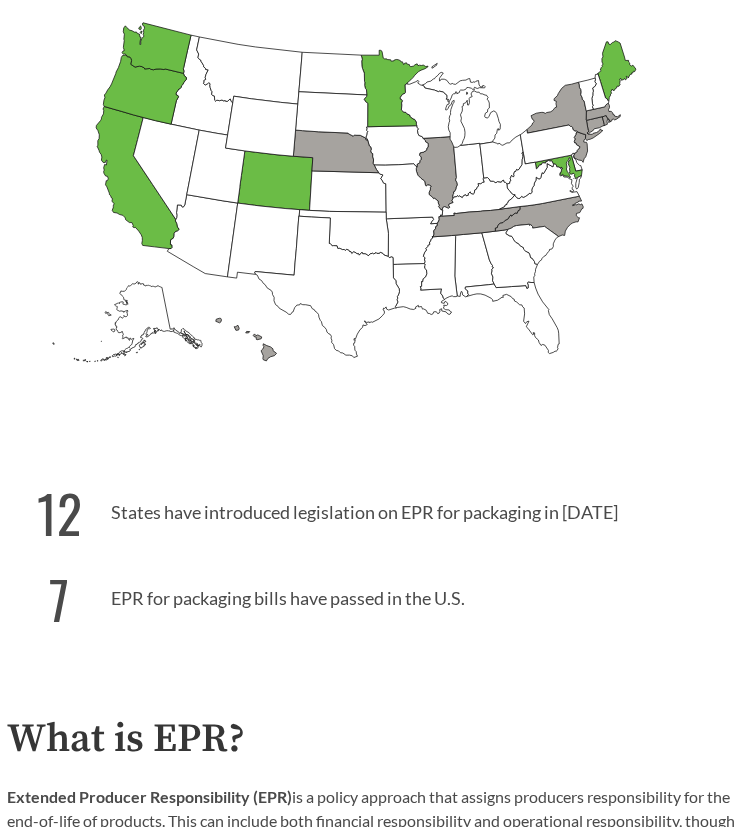 click on "7 EPR for packaging bills have passed in the U.S." at bounding box center (372, 594) 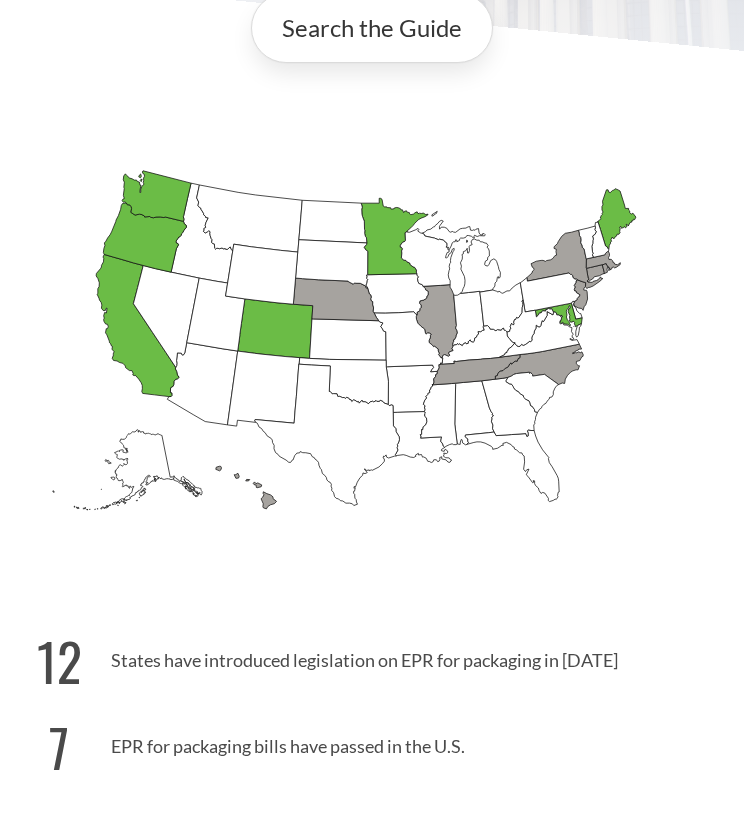 scroll, scrollTop: 0, scrollLeft: 0, axis: both 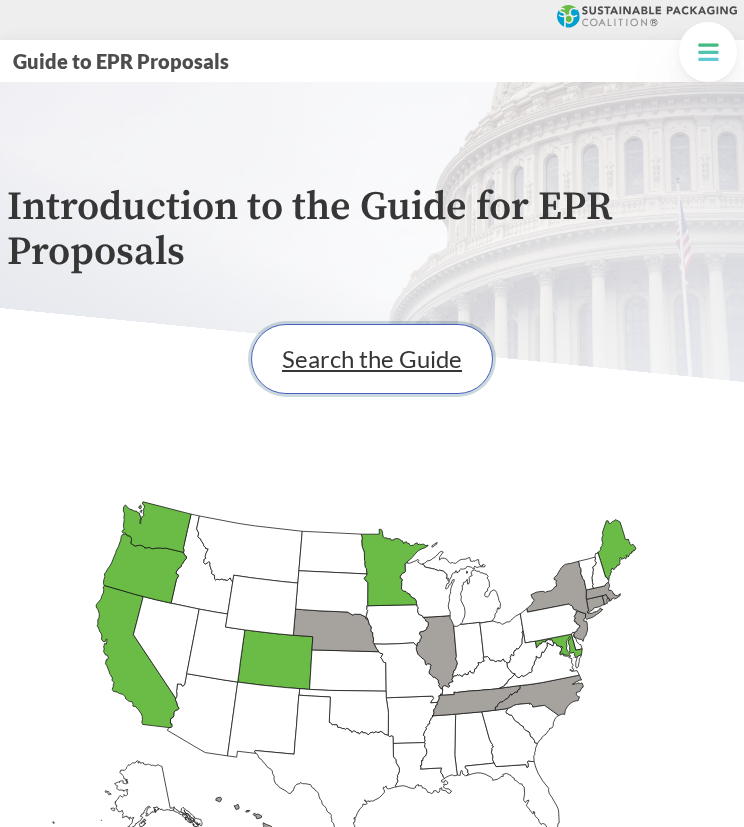 click on "Search the Guide" at bounding box center [372, 359] 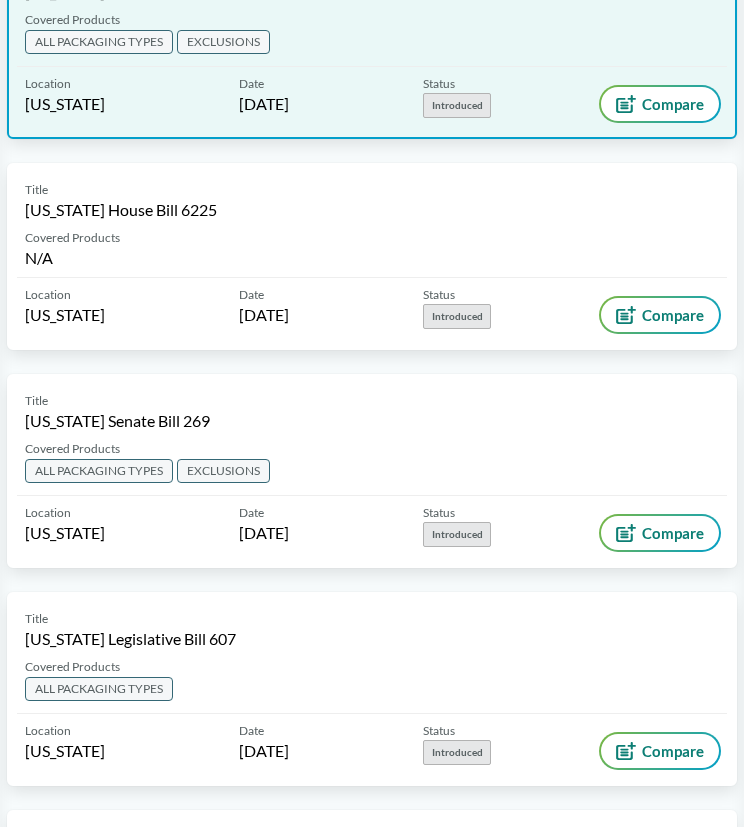 scroll, scrollTop: 3380, scrollLeft: 0, axis: vertical 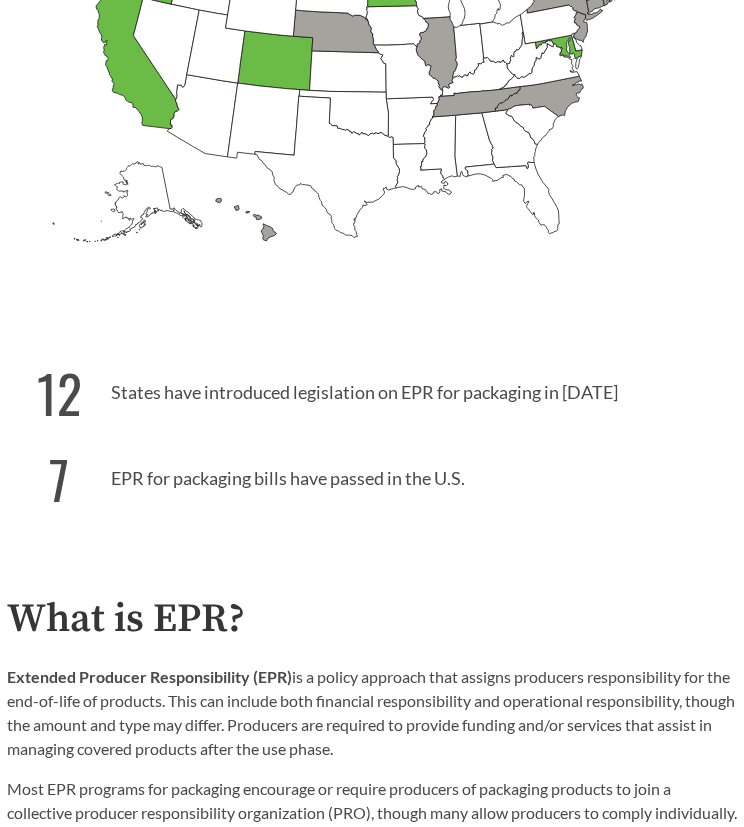 click on "What is EPR?" at bounding box center (372, 619) 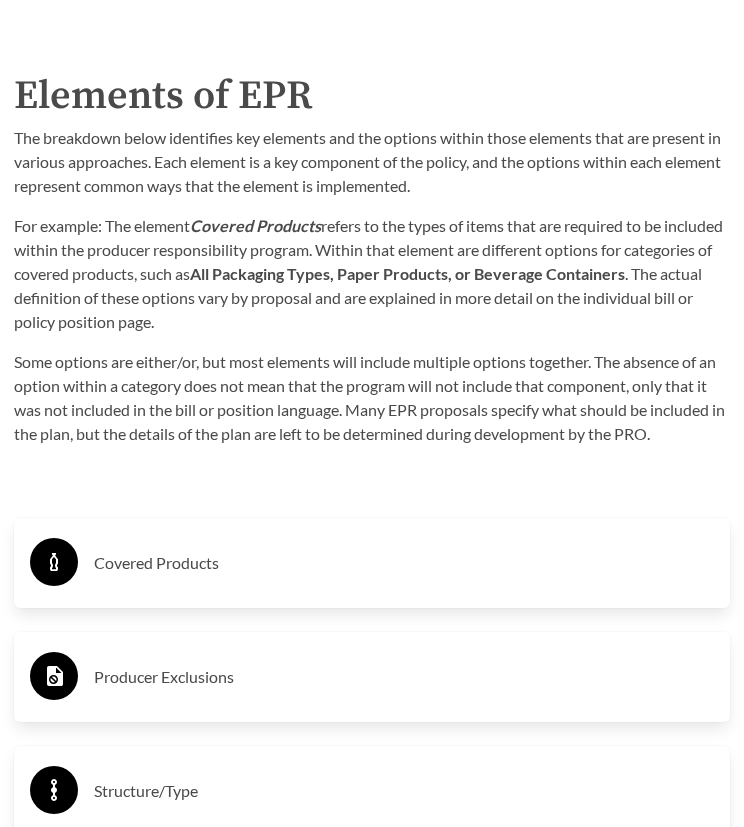 scroll, scrollTop: 3837, scrollLeft: 0, axis: vertical 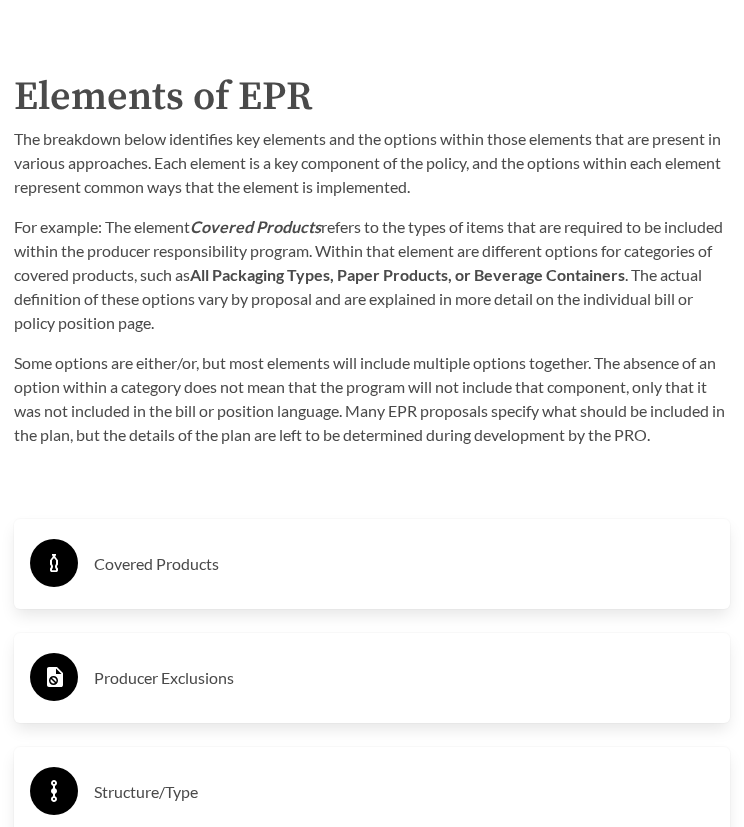 click on "Covered Products" at bounding box center [404, 564] 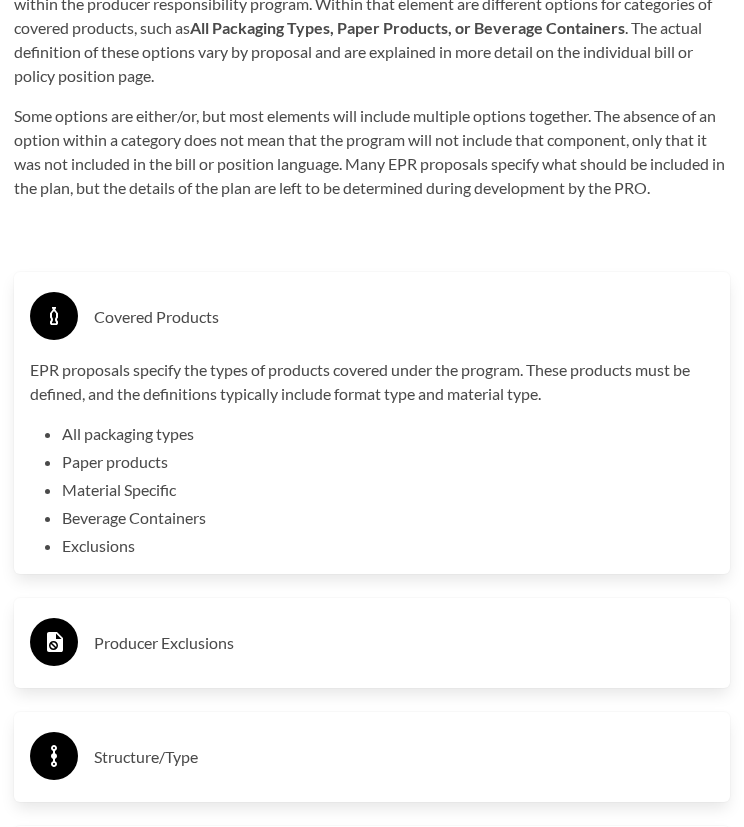 scroll, scrollTop: 4085, scrollLeft: 0, axis: vertical 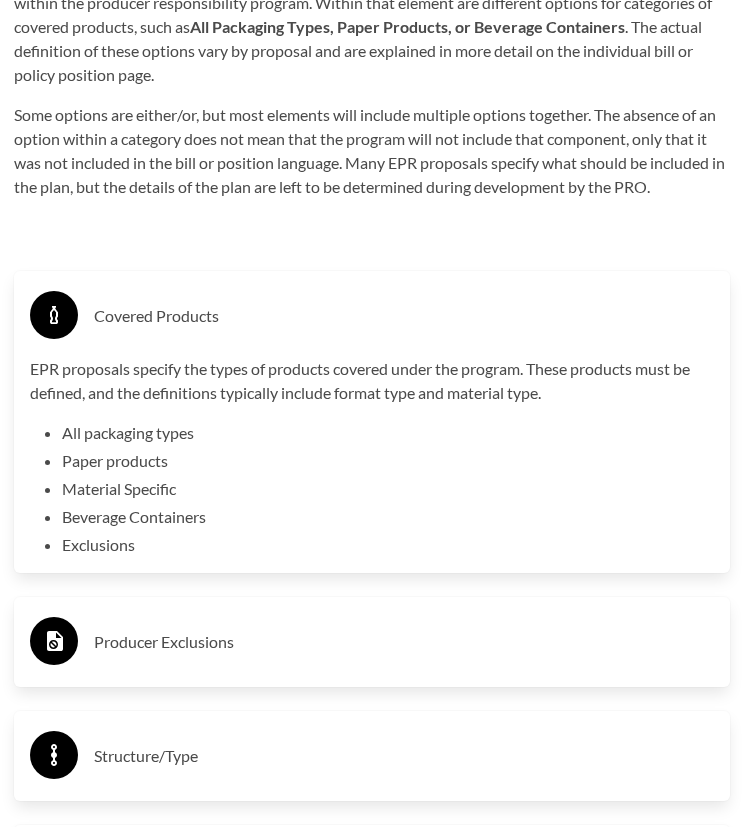 click on "Covered Products EPR proposals specify the types of products covered under the program. These products must be defined, and the definitions typically include format type and material type.
All packaging types
Paper products
Material Specific
Beverage Containers
Exclusions" at bounding box center [372, 422] 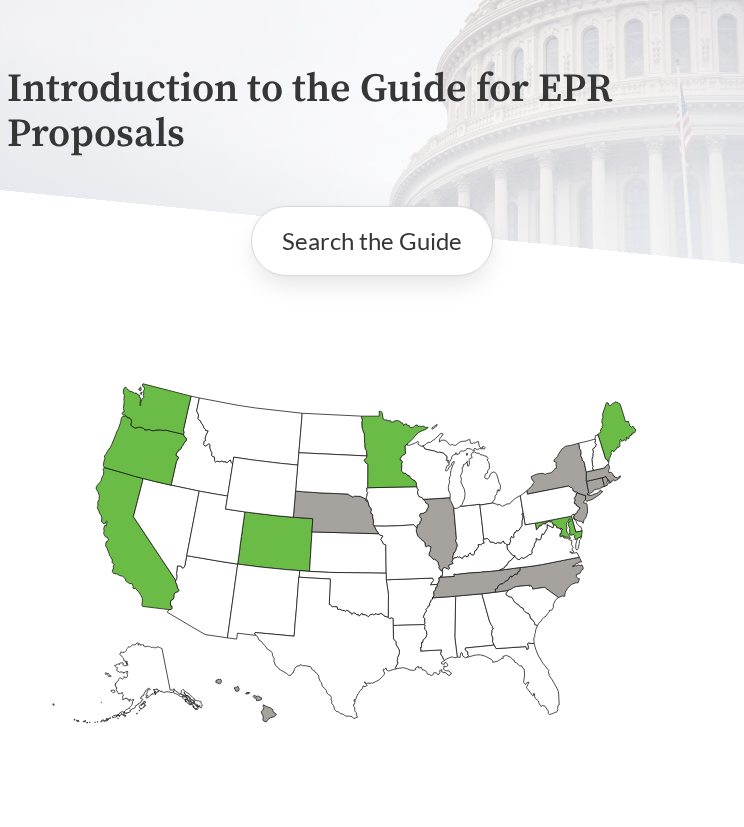 scroll, scrollTop: 80, scrollLeft: 0, axis: vertical 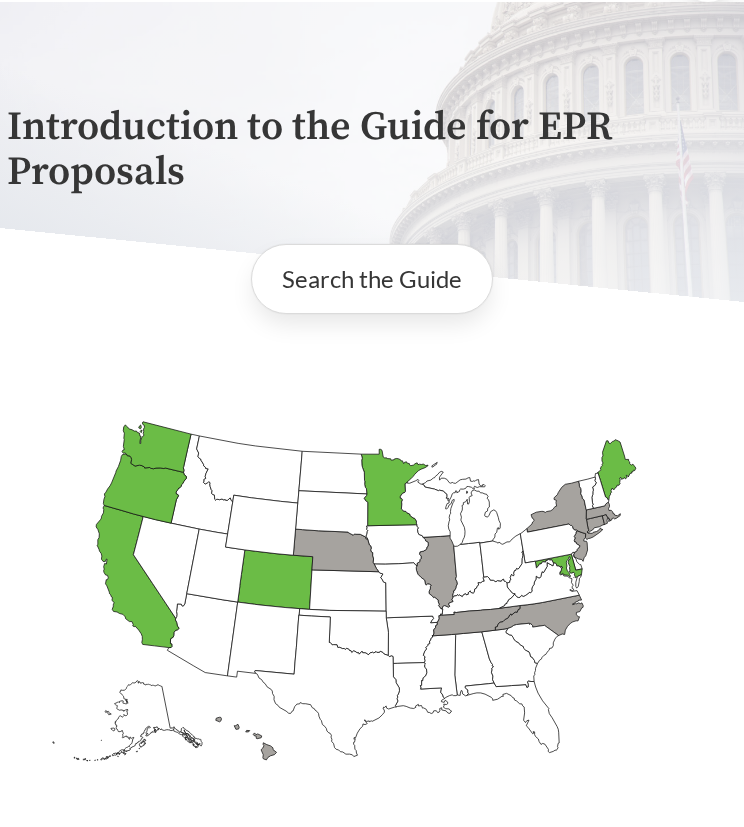 click on "[US_STATE]
Passed: 1" 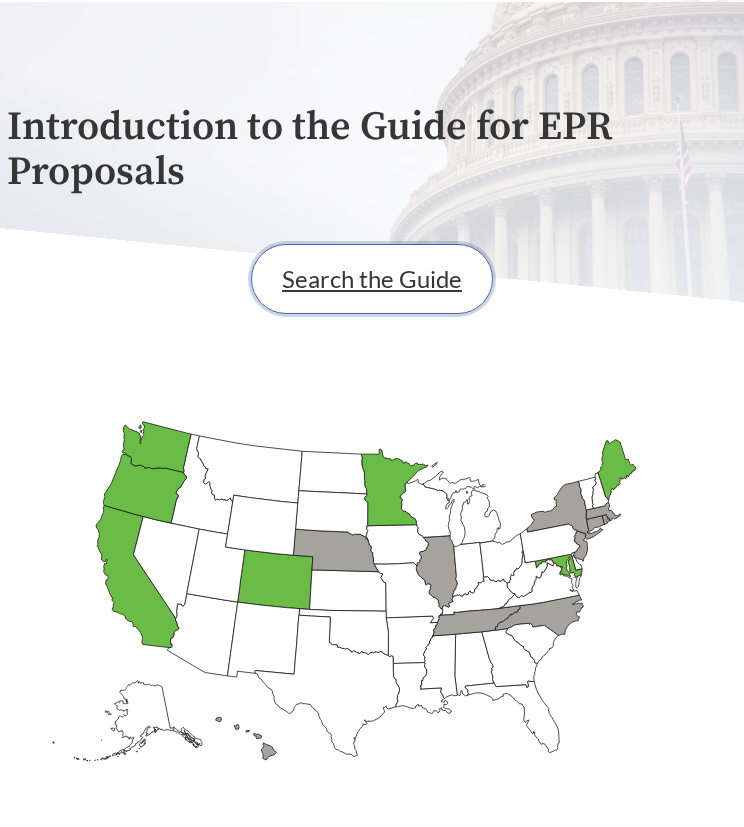 click on "Search the Guide" at bounding box center (372, 279) 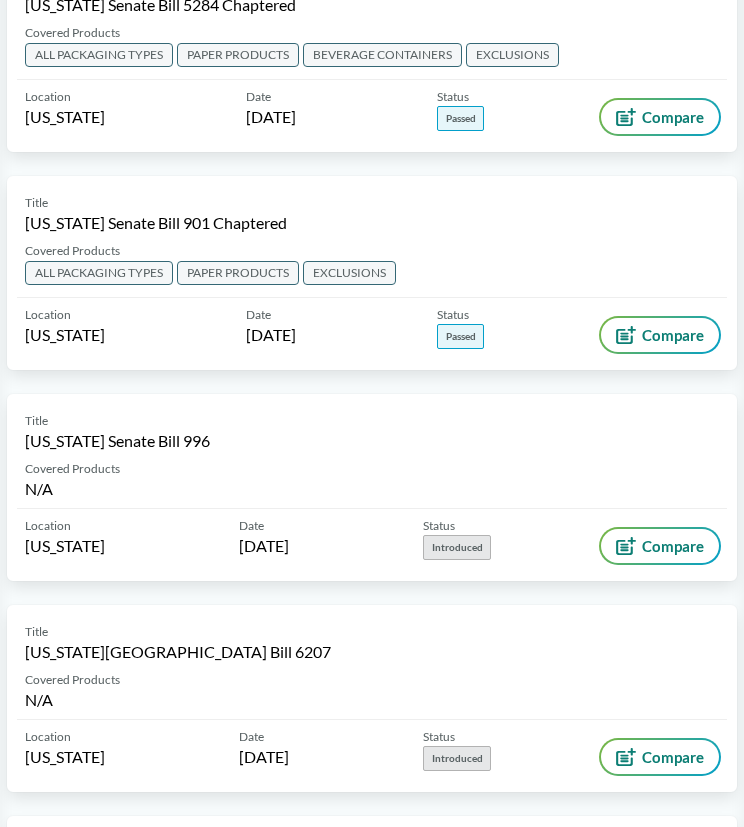 scroll, scrollTop: 0, scrollLeft: 0, axis: both 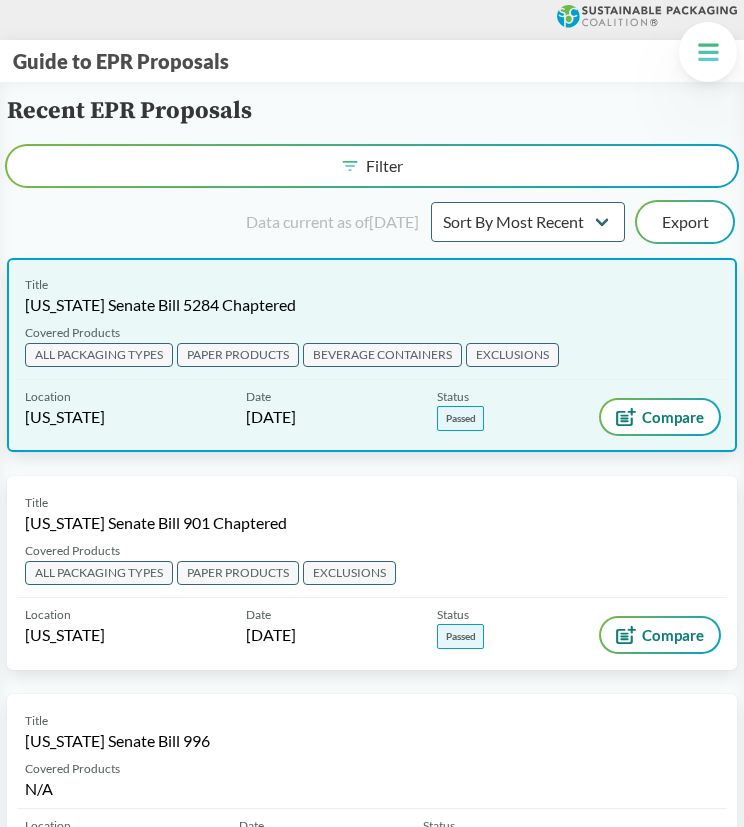 click on "Title [US_STATE] Senate Bill 5284 Chaptered" at bounding box center (372, 296) 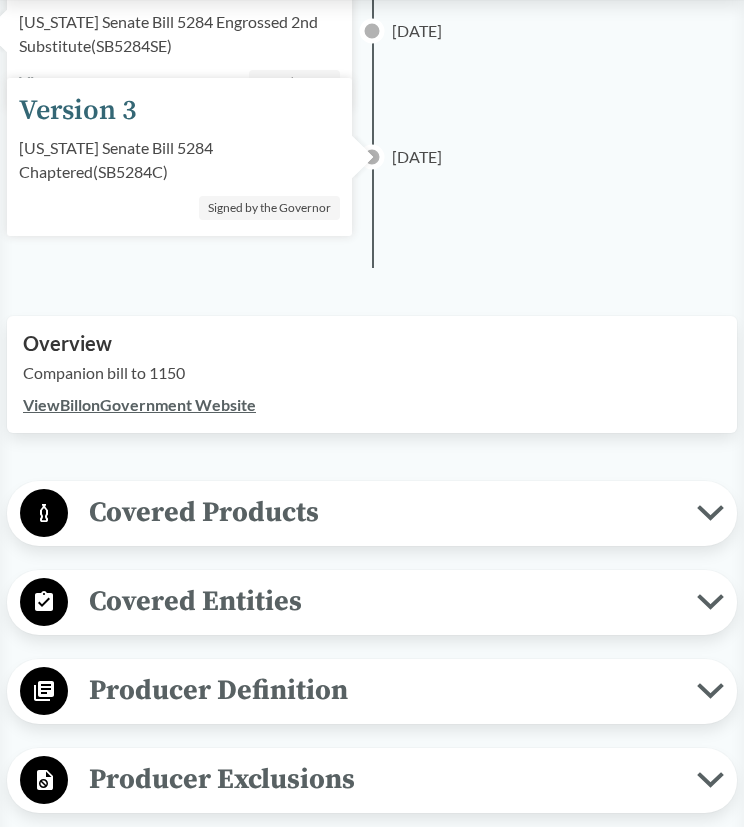 scroll, scrollTop: 448, scrollLeft: 0, axis: vertical 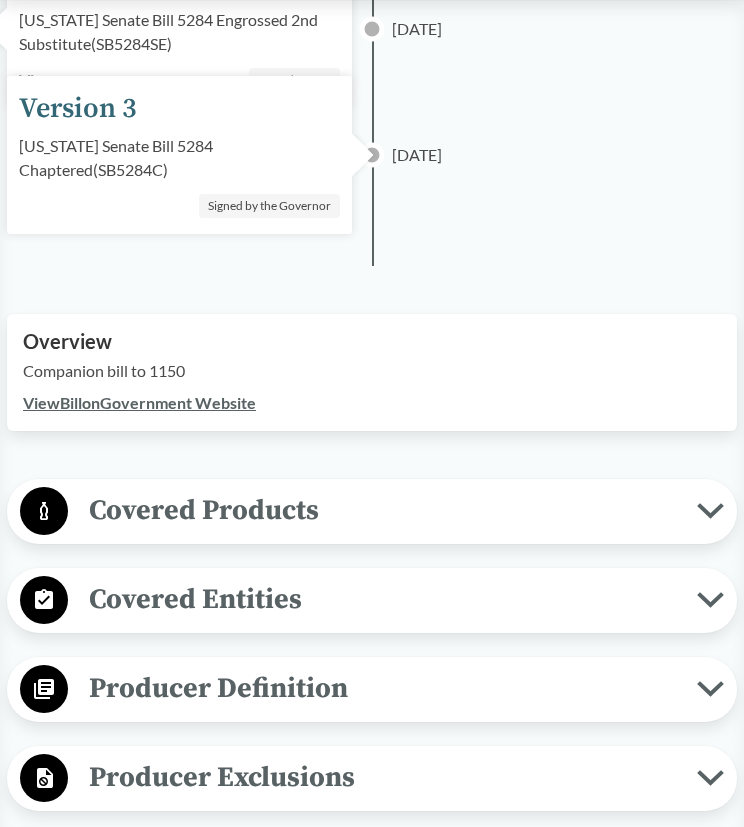 click on "Covered Products" at bounding box center (382, 510) 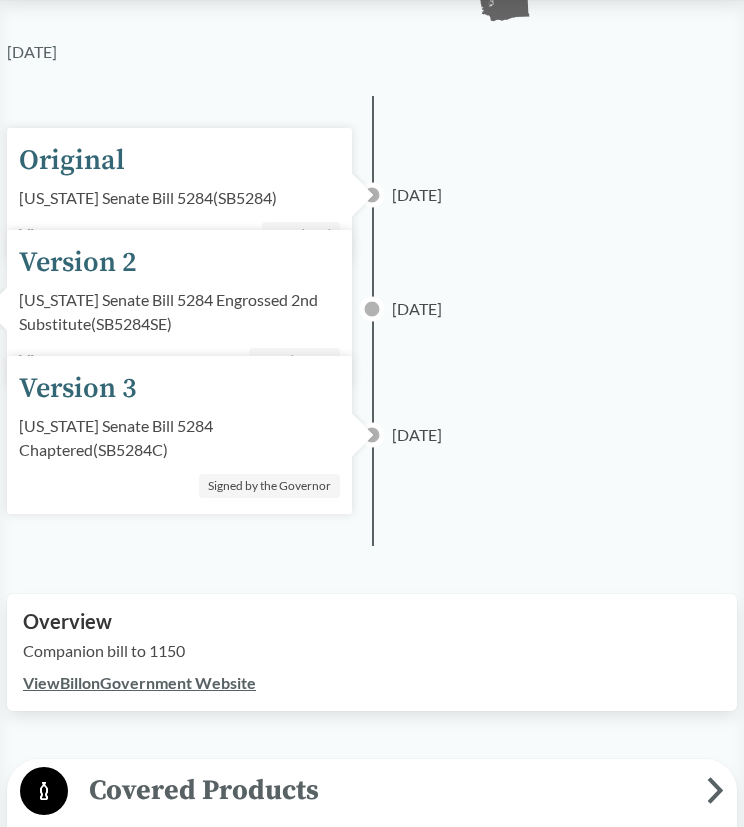 scroll, scrollTop: 84, scrollLeft: 0, axis: vertical 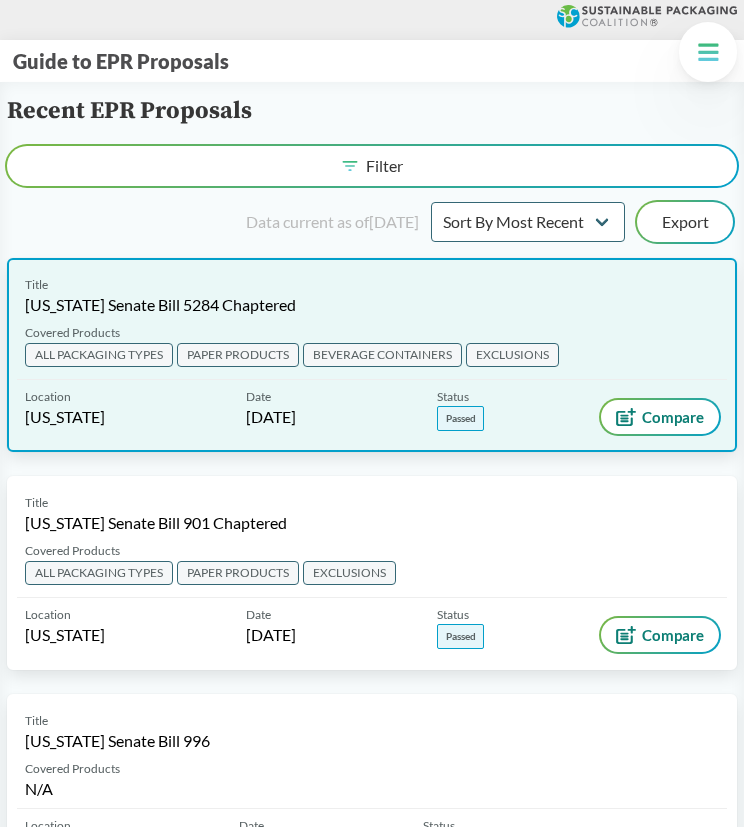 click on "Title [US_STATE] Senate Bill 5284 Chaptered" at bounding box center (372, 296) 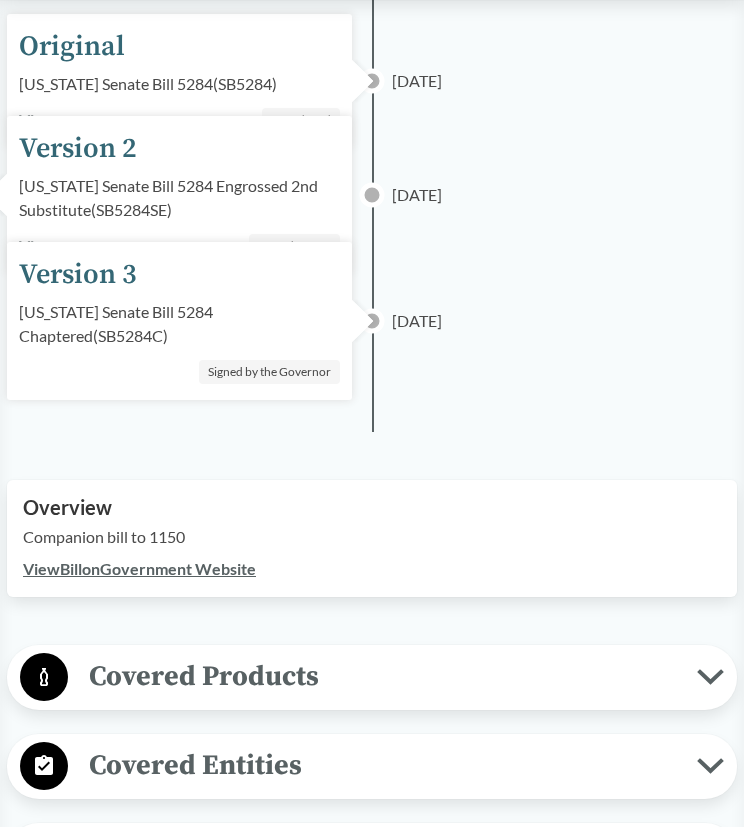 scroll, scrollTop: 539, scrollLeft: 0, axis: vertical 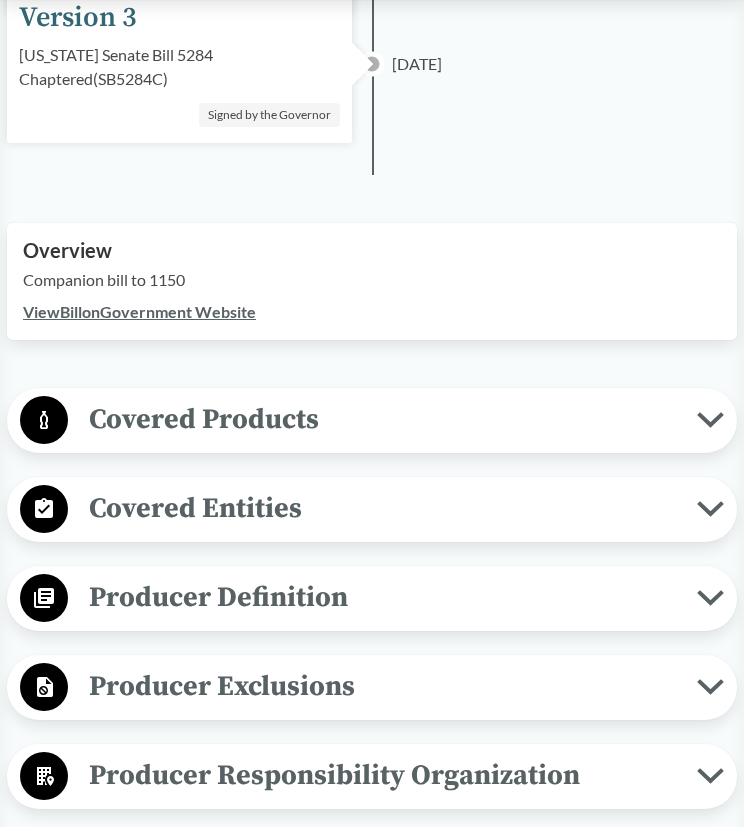 click on "Covered Products" at bounding box center [372, 420] 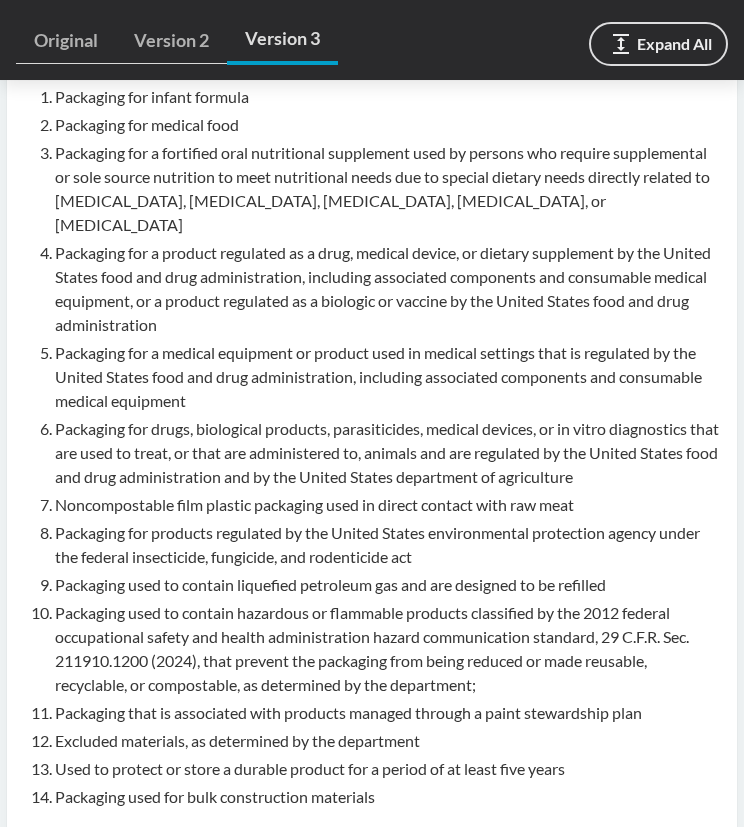 scroll, scrollTop: 1910, scrollLeft: 0, axis: vertical 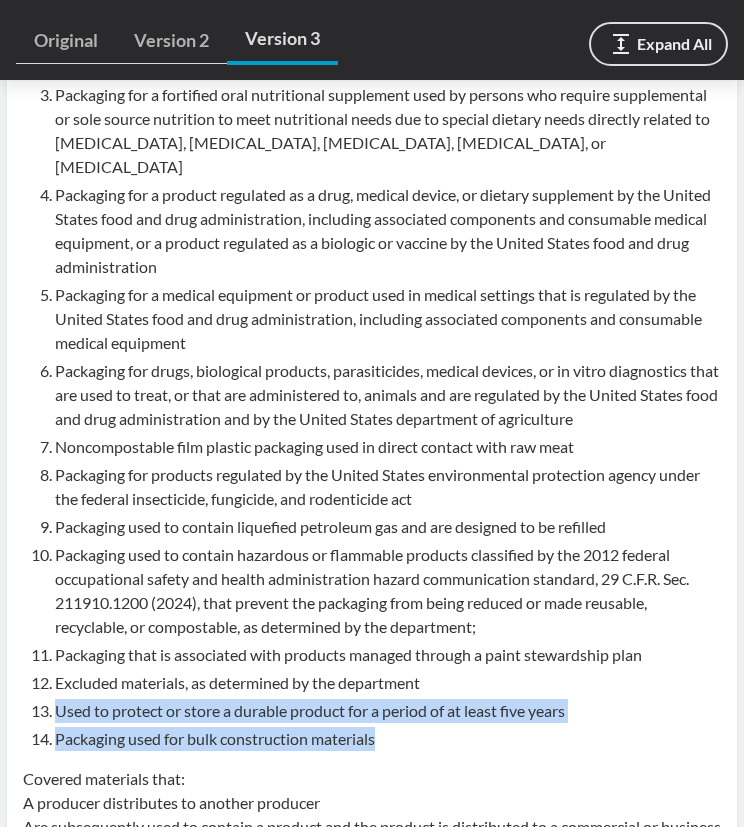 drag, startPoint x: 376, startPoint y: 739, endPoint x: 44, endPoint y: 714, distance: 332.93994 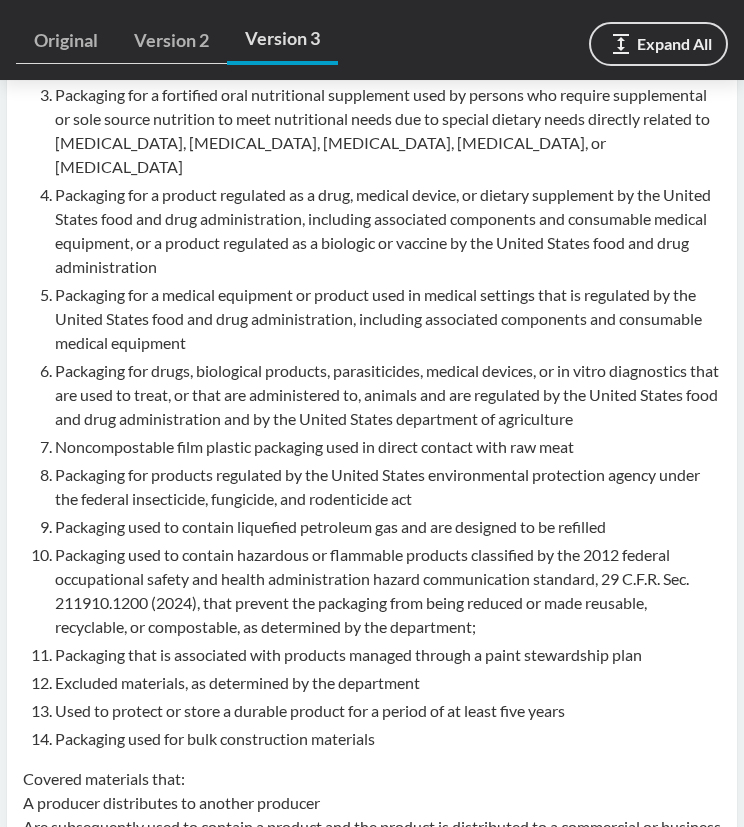 click on "Packaging used to contain hazardous or flammable products classified by the 2012 federal occupational safety and health administration hazard communication standard, 29 C.F.R. Sec. 211910.1200 (2024), that prevent the packaging from being reduced or made reusable, recyclable, or compostable, as determined by the department;" at bounding box center (388, 591) 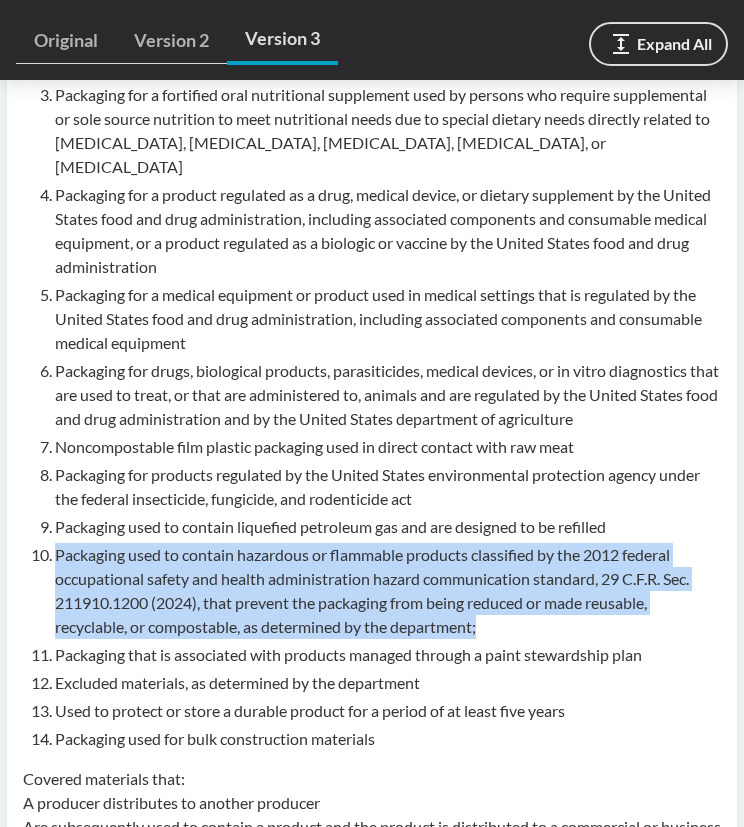 drag, startPoint x: 495, startPoint y: 625, endPoint x: 54, endPoint y: 560, distance: 445.76453 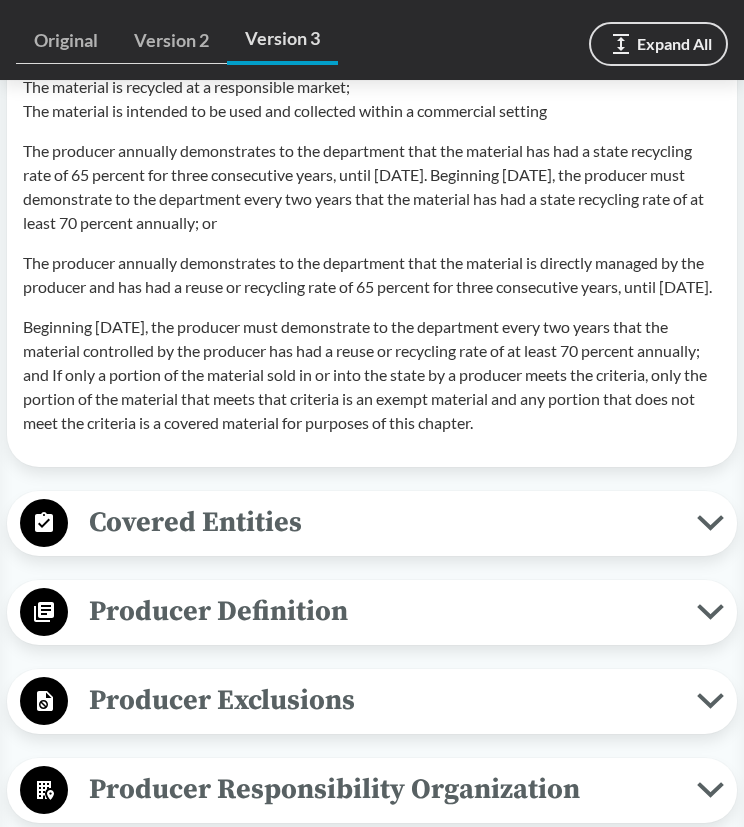 scroll, scrollTop: 2832, scrollLeft: 0, axis: vertical 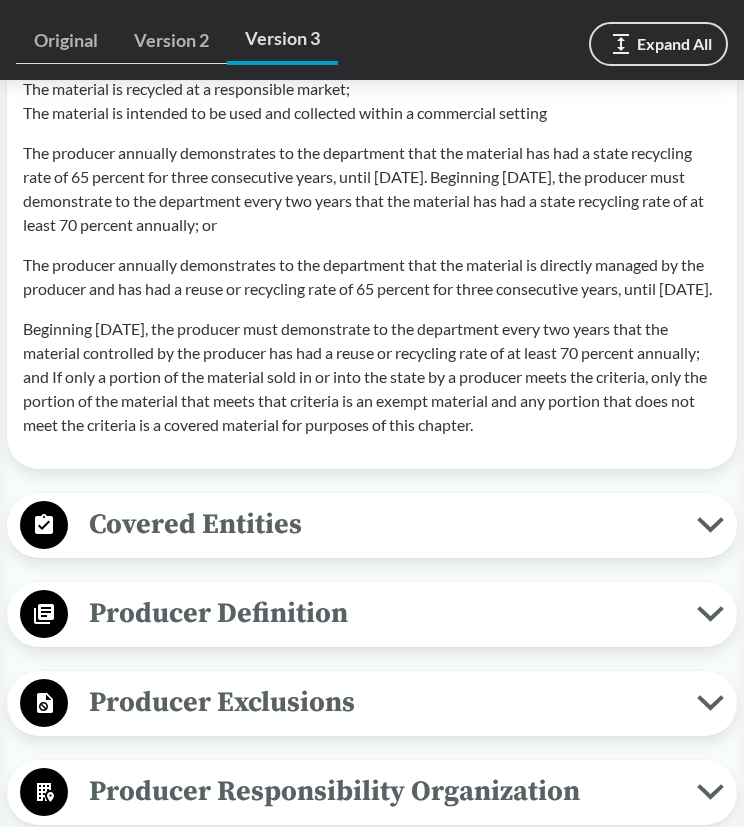 click on "The producer annually demonstrates to the department that the material is directly managed by the producer and has had a reuse or recycling rate of 65 percent for three consecutive years, until [DATE]." at bounding box center [372, 277] 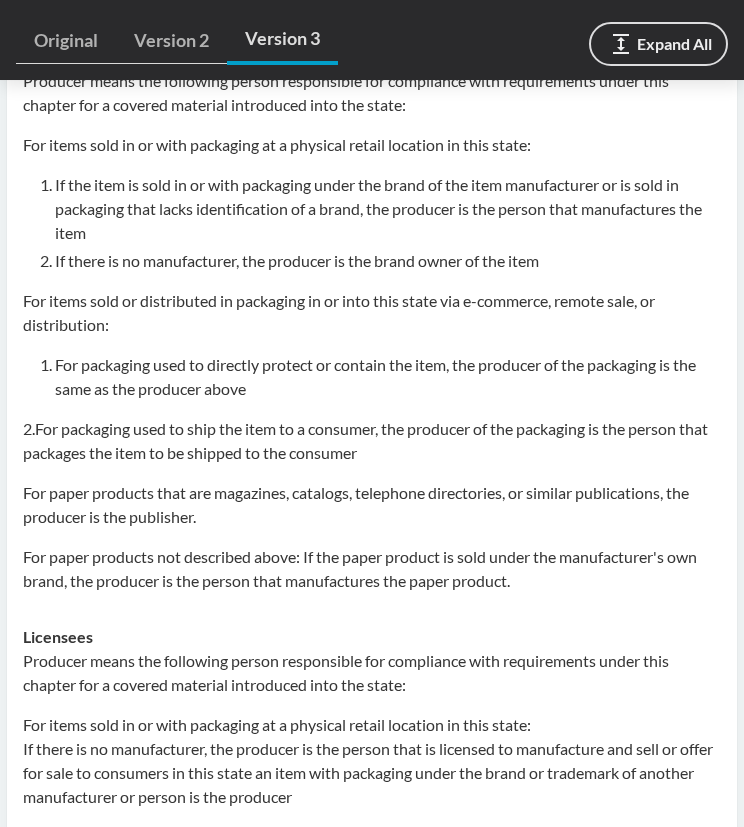 scroll, scrollTop: 3444, scrollLeft: 0, axis: vertical 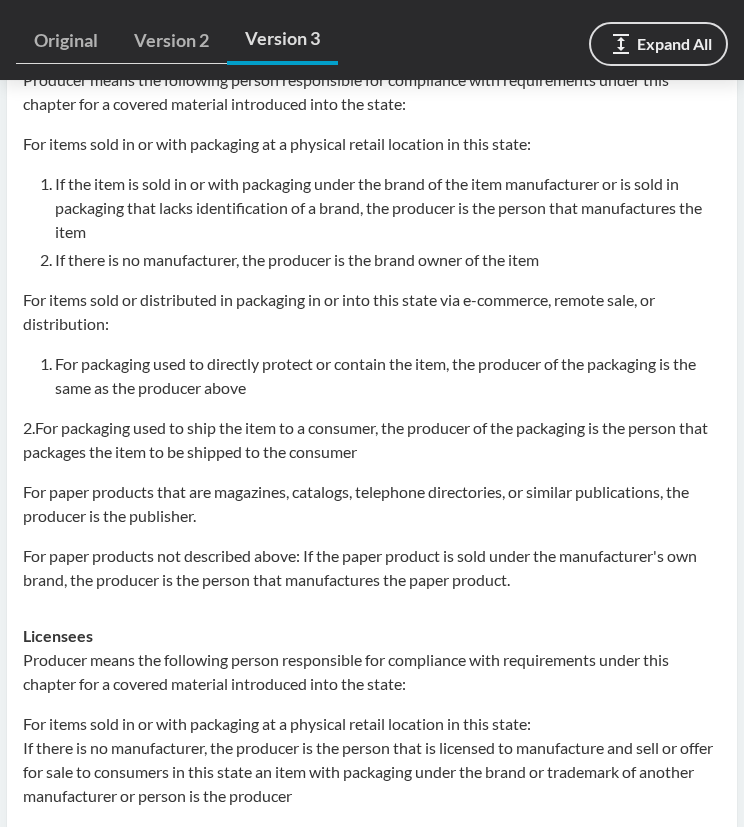 click on "2.For packaging used to ship the item to a consumer, the producer of the packaging is the person that packages the item to be shipped to the consumer" at bounding box center [372, 440] 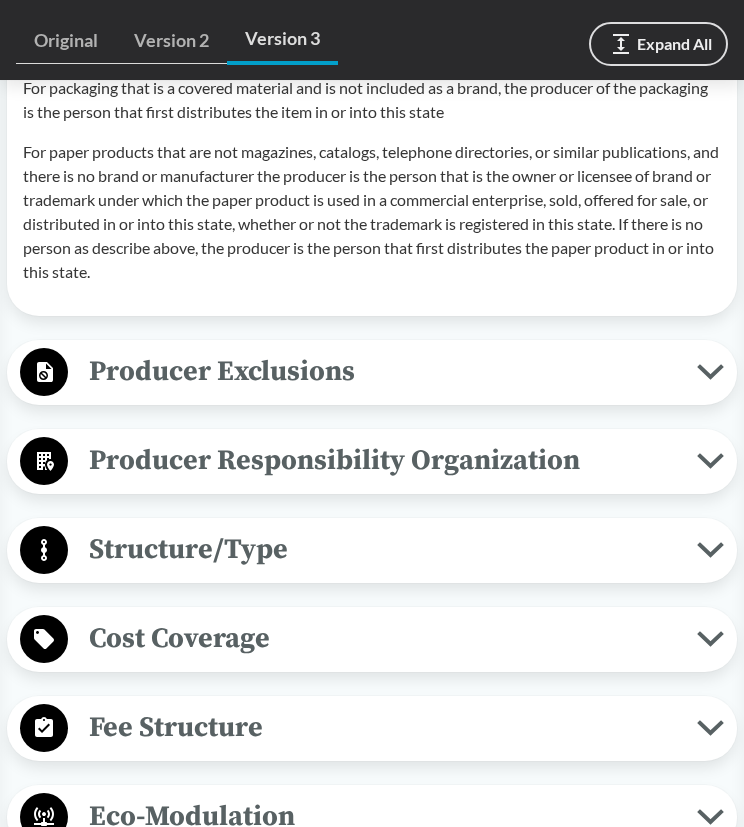 scroll, scrollTop: 4975, scrollLeft: 0, axis: vertical 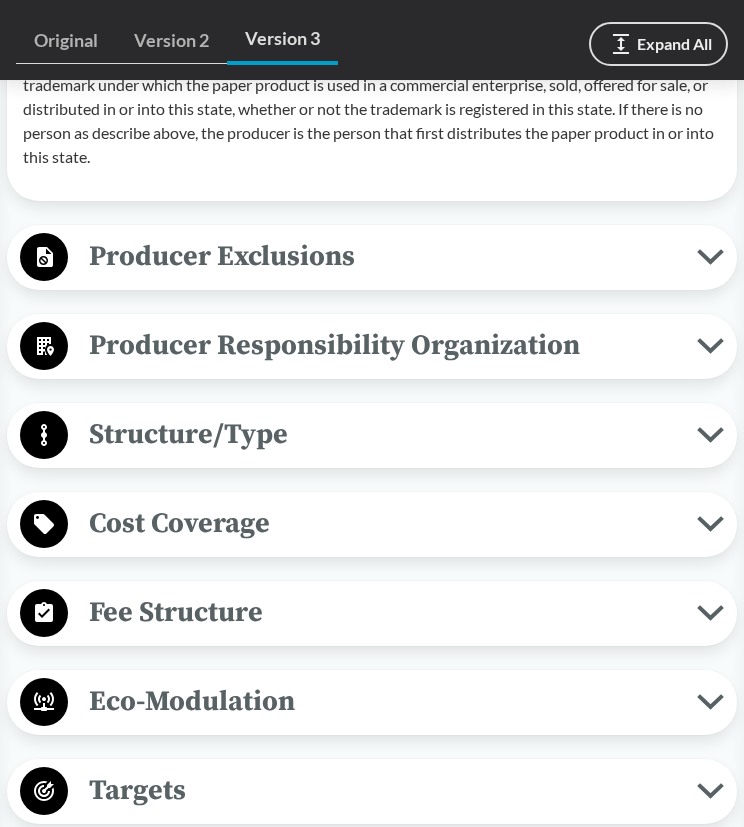 click on "Producer Exclusions" at bounding box center [382, 256] 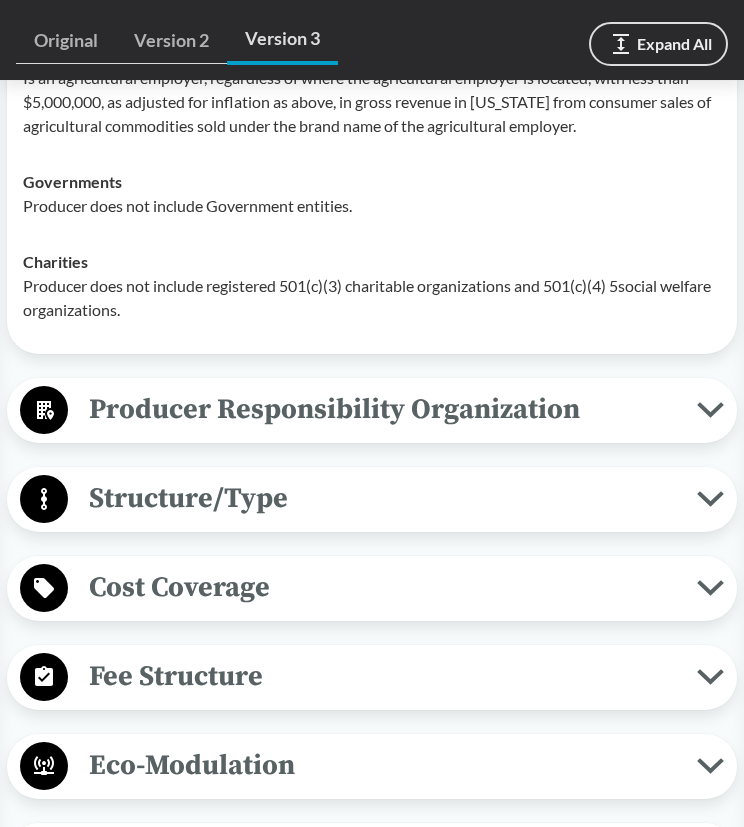click on "Producer Responsibility Organization" at bounding box center (382, 409) 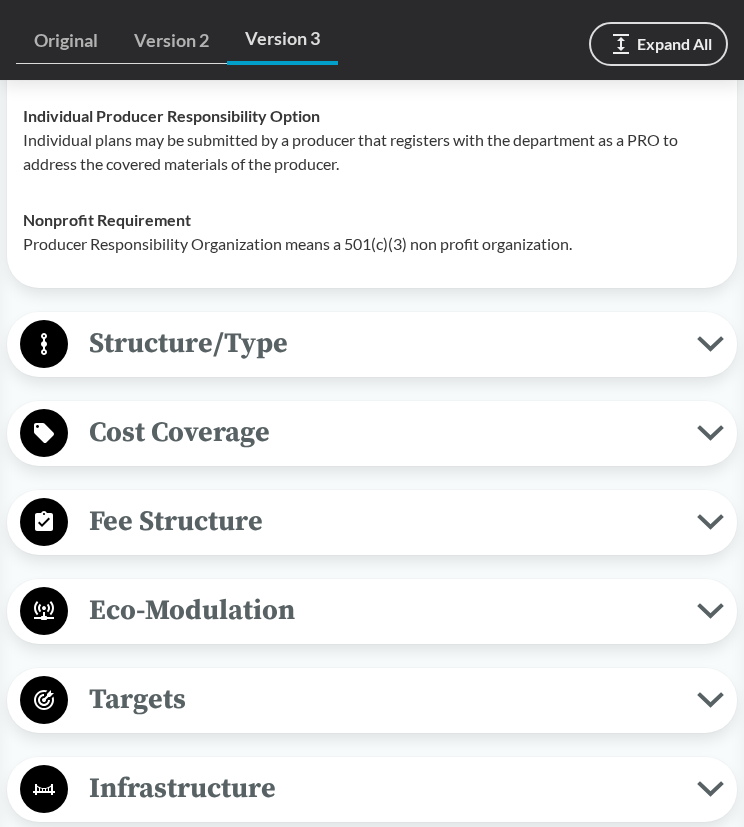 scroll, scrollTop: 6071, scrollLeft: 0, axis: vertical 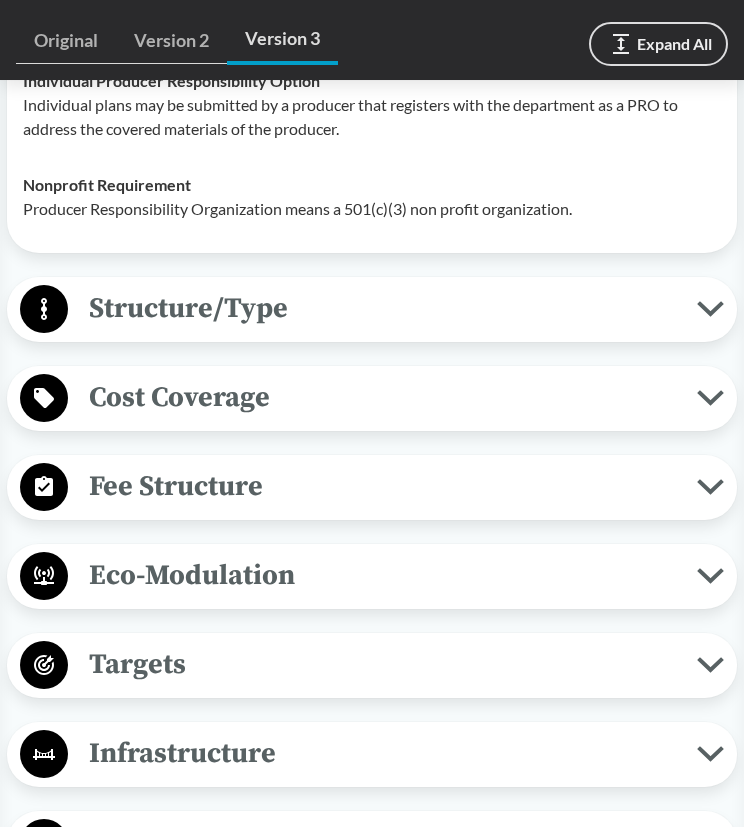 click on "Cost Coverage" at bounding box center (382, 397) 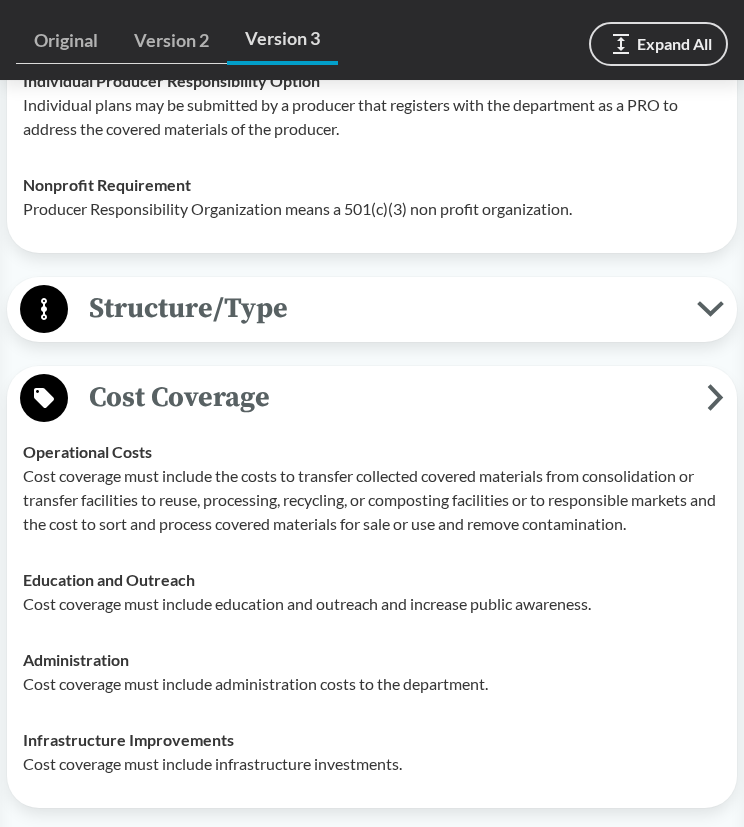 click on "Structure/Type" at bounding box center (382, 308) 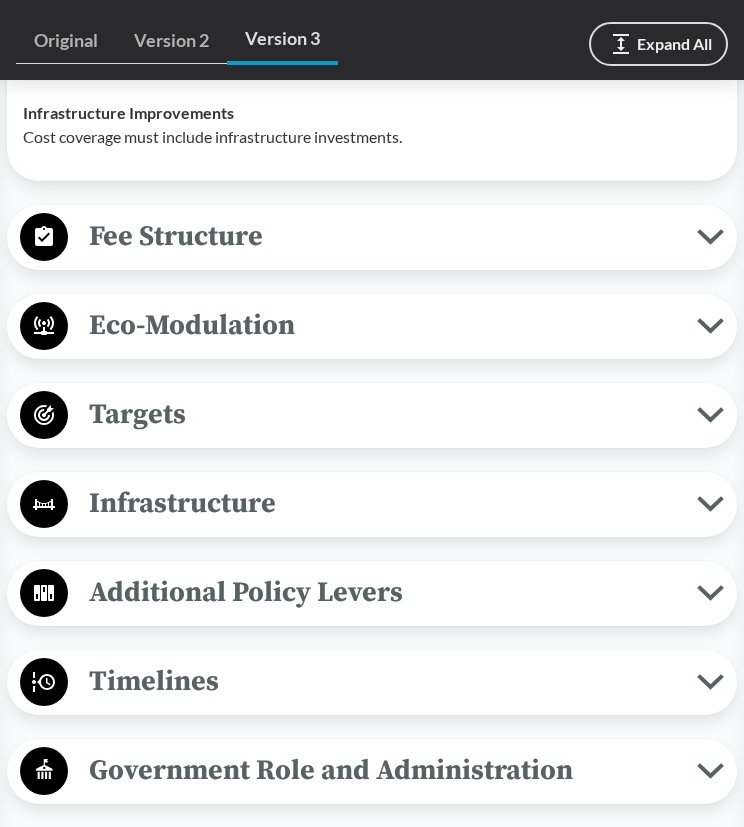 scroll, scrollTop: 6972, scrollLeft: 0, axis: vertical 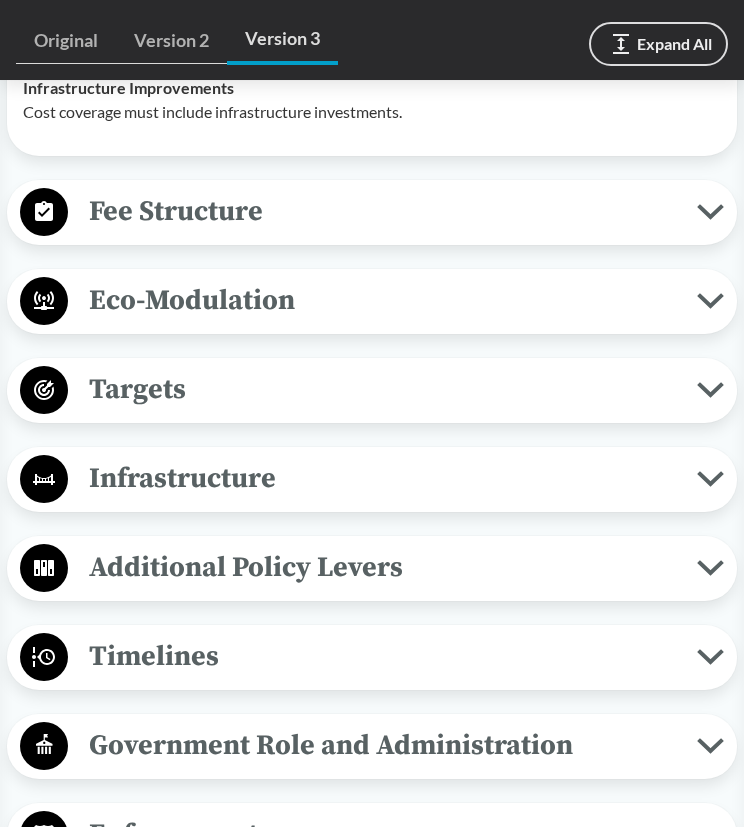 click on "Infrastructure" at bounding box center [382, 478] 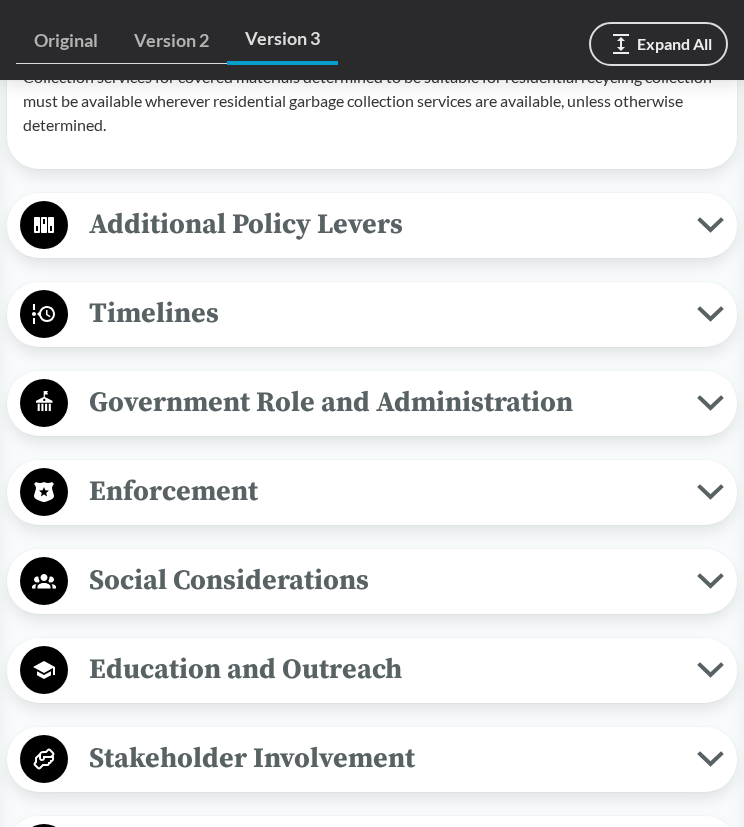 scroll, scrollTop: 7610, scrollLeft: 0, axis: vertical 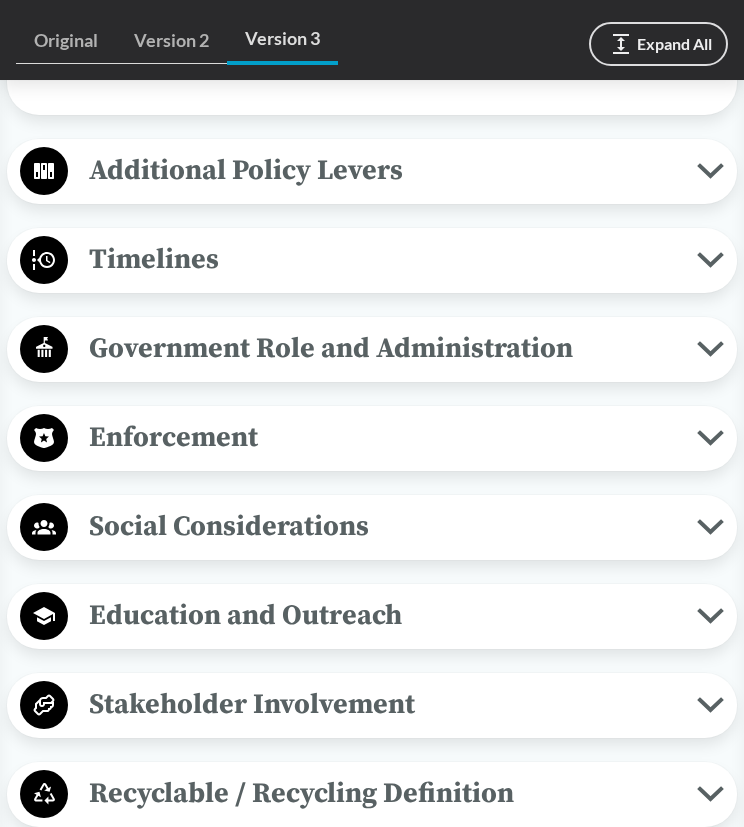 click on "Enforcement" at bounding box center [382, 437] 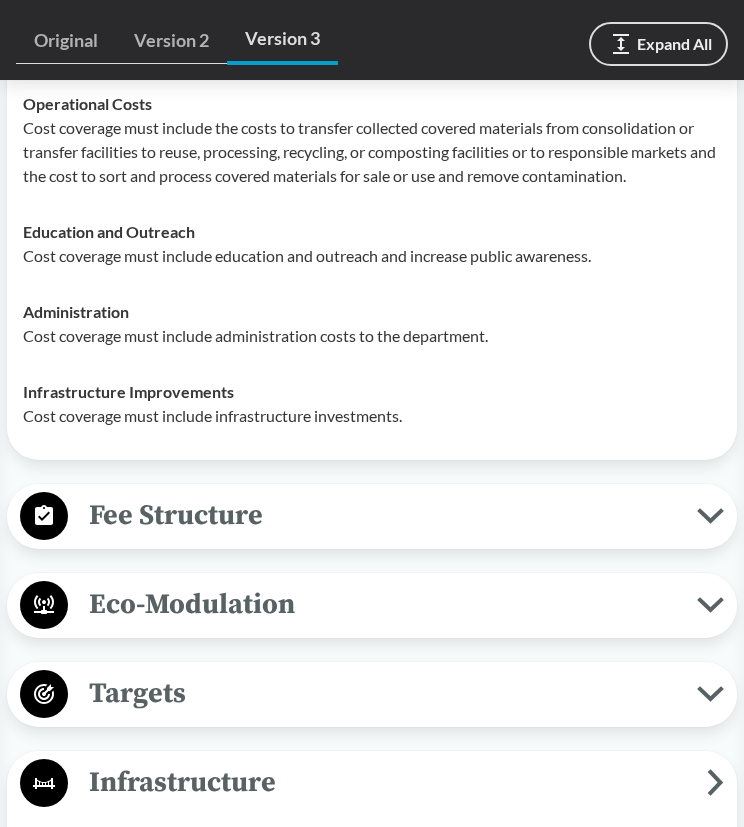 scroll, scrollTop: 6458, scrollLeft: 0, axis: vertical 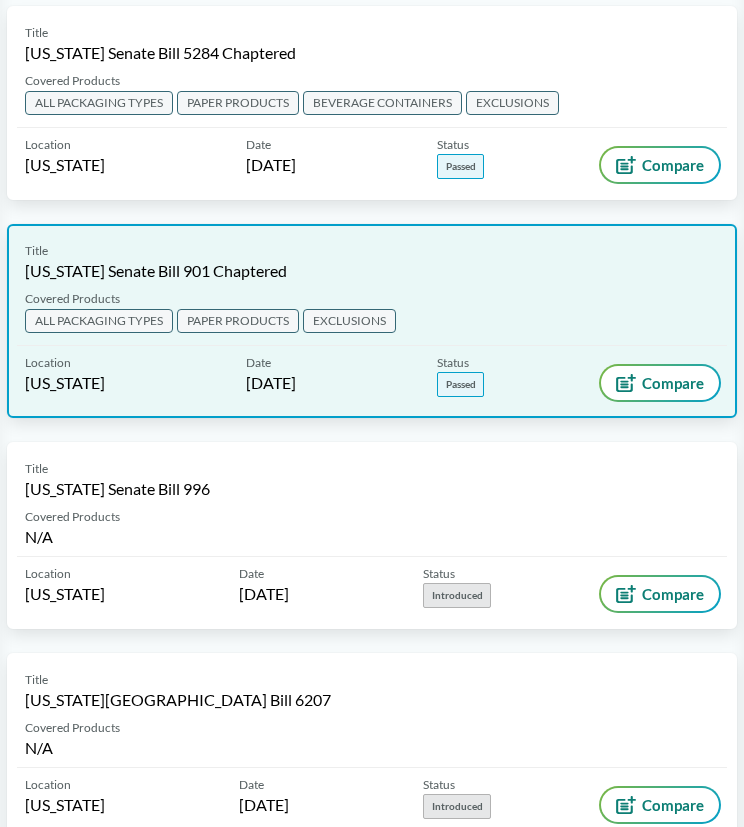 click on "[US_STATE] Senate Bill 901 Chaptered" at bounding box center (156, 271) 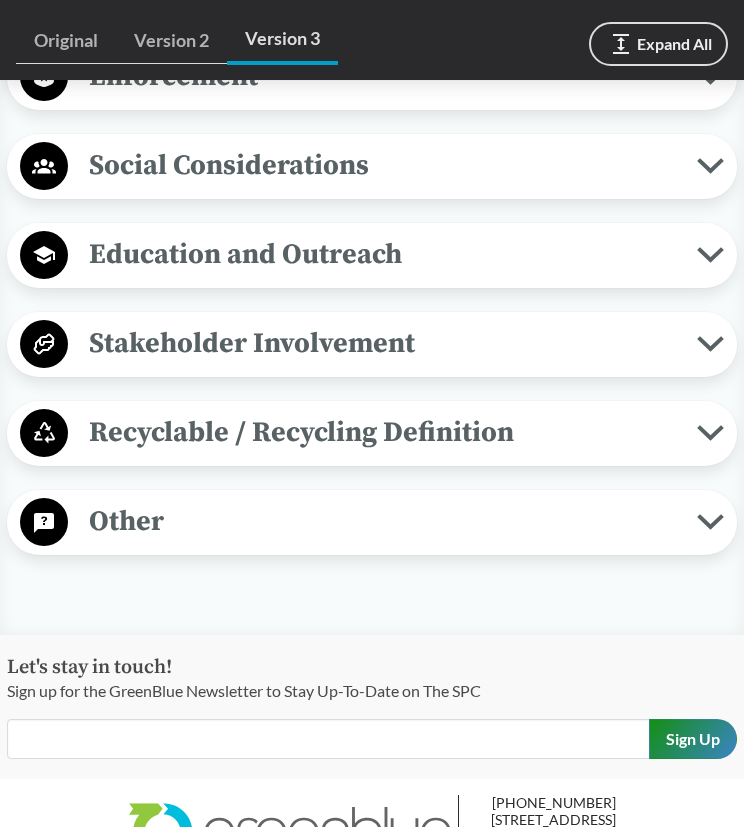 scroll, scrollTop: 2103, scrollLeft: 0, axis: vertical 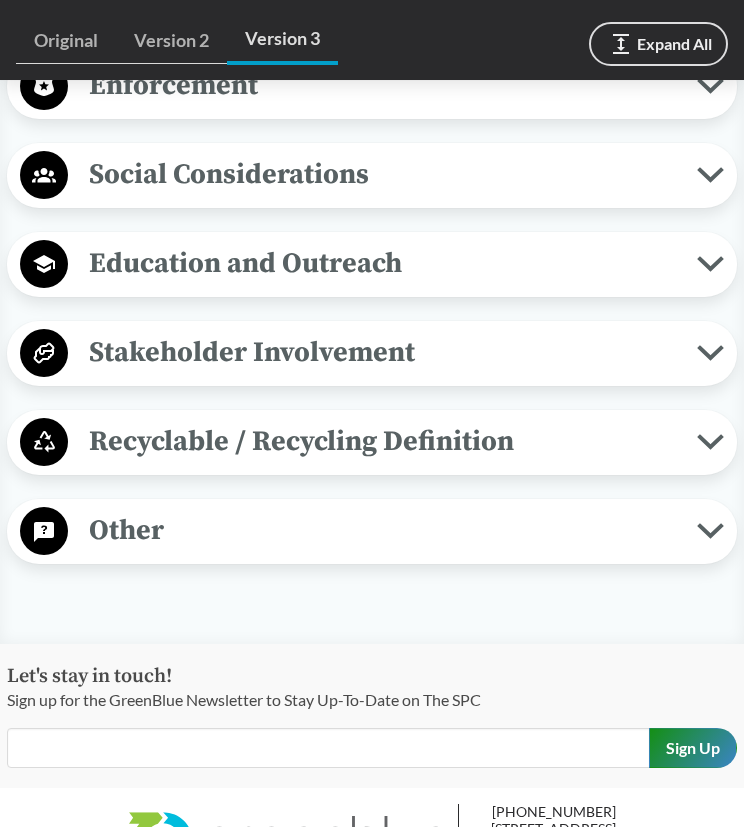 click on "Recyclable / Recycling Definition" at bounding box center [382, 441] 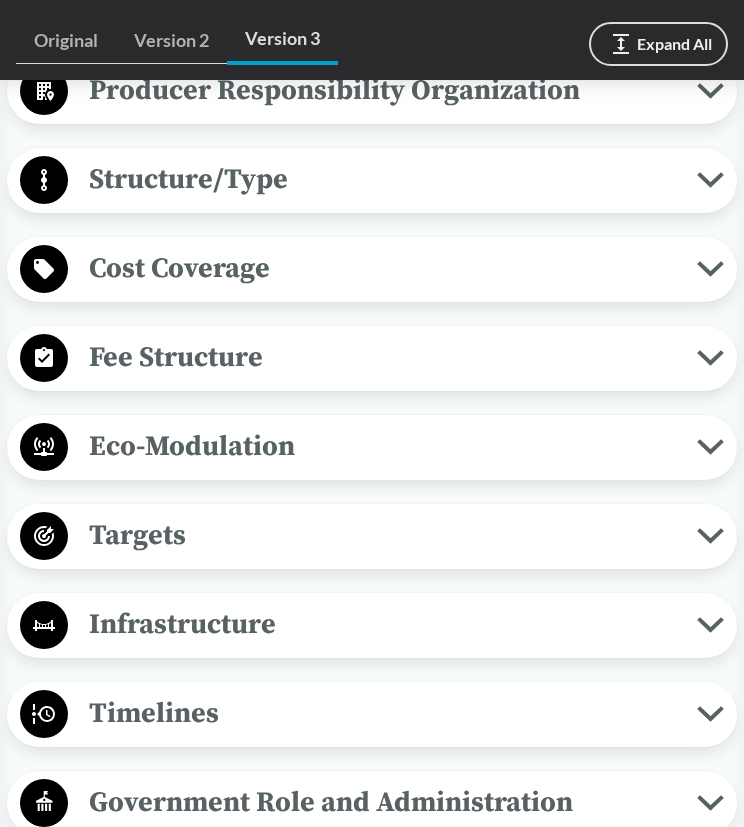 scroll, scrollTop: 1296, scrollLeft: 0, axis: vertical 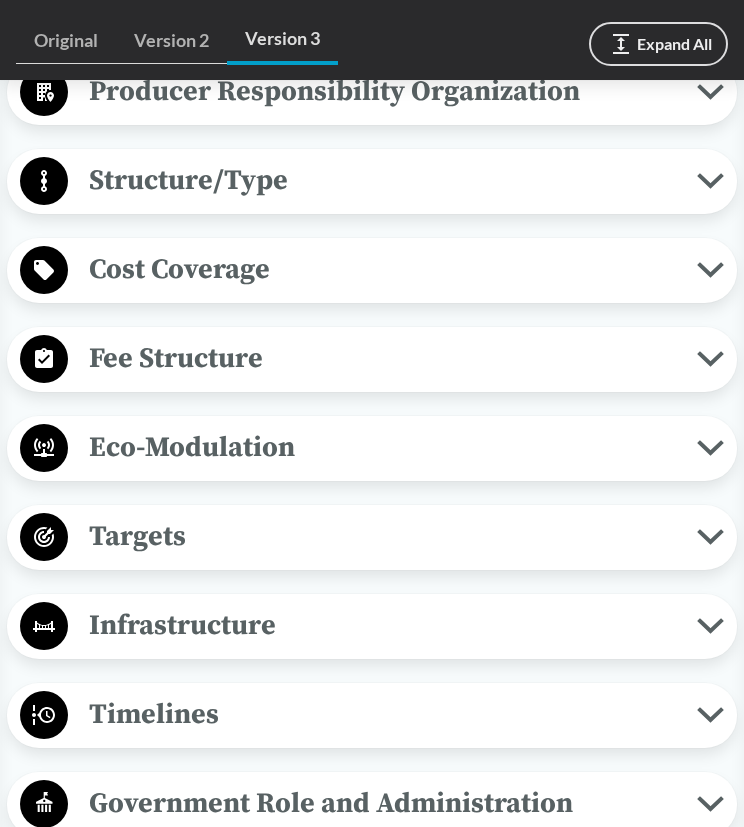click on "Timelines" at bounding box center [382, 714] 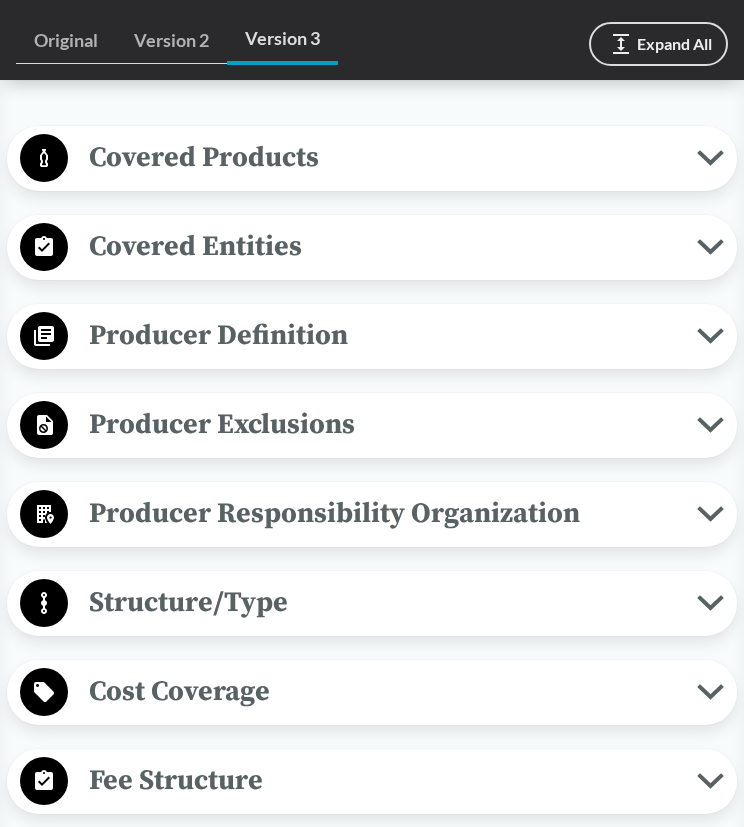 scroll, scrollTop: 662, scrollLeft: 0, axis: vertical 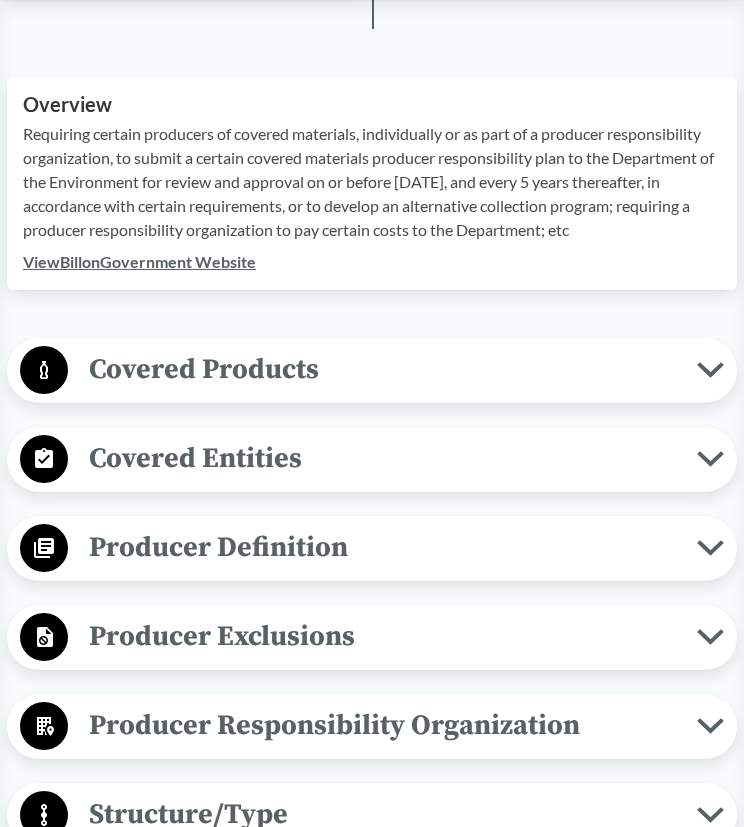 click on "Covered Products" at bounding box center [382, 369] 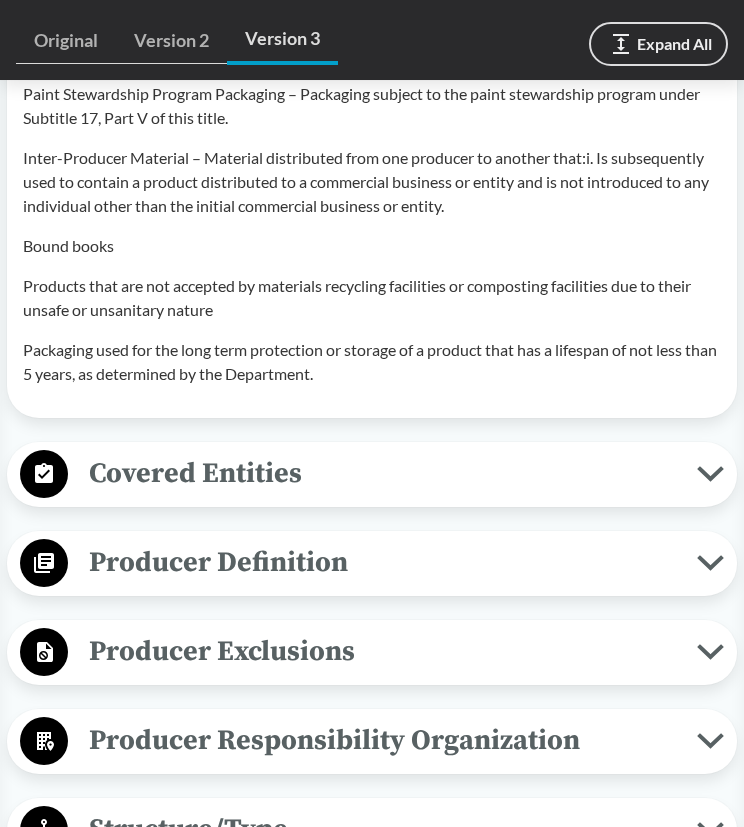 scroll, scrollTop: 2592, scrollLeft: 0, axis: vertical 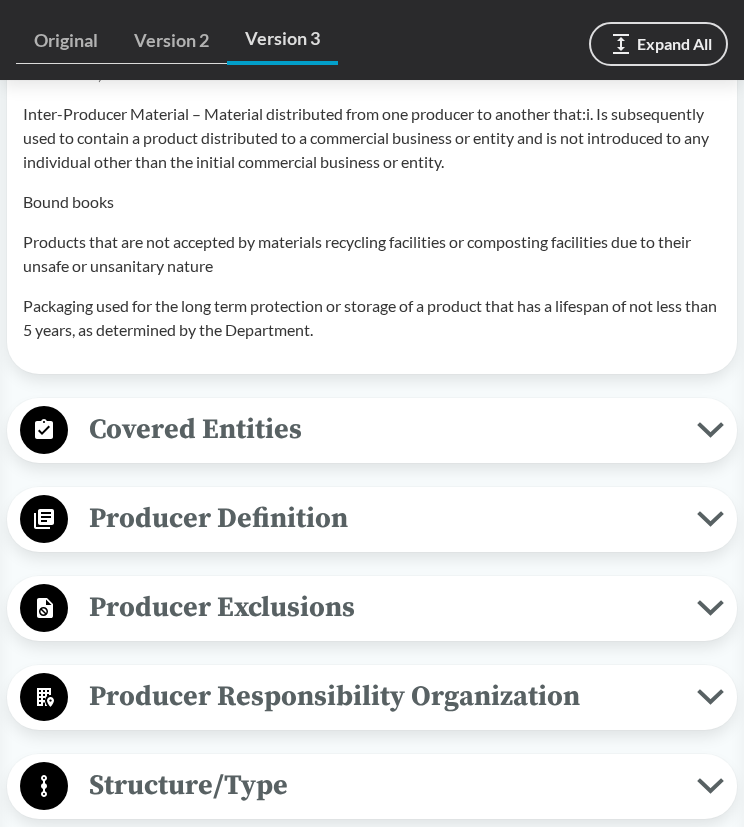 click on "Covered Entities" at bounding box center (382, 429) 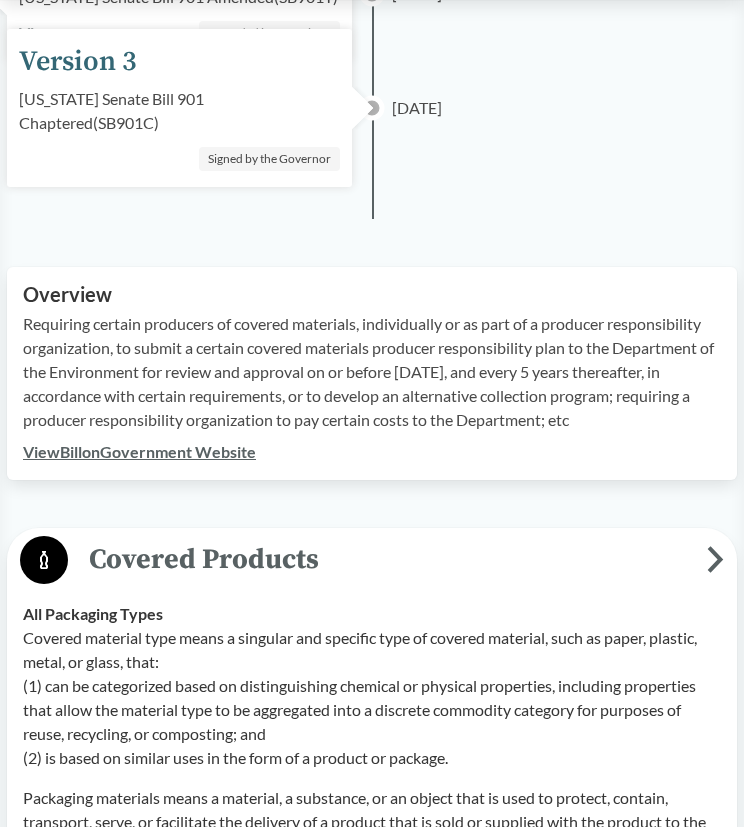 scroll, scrollTop: 403, scrollLeft: 0, axis: vertical 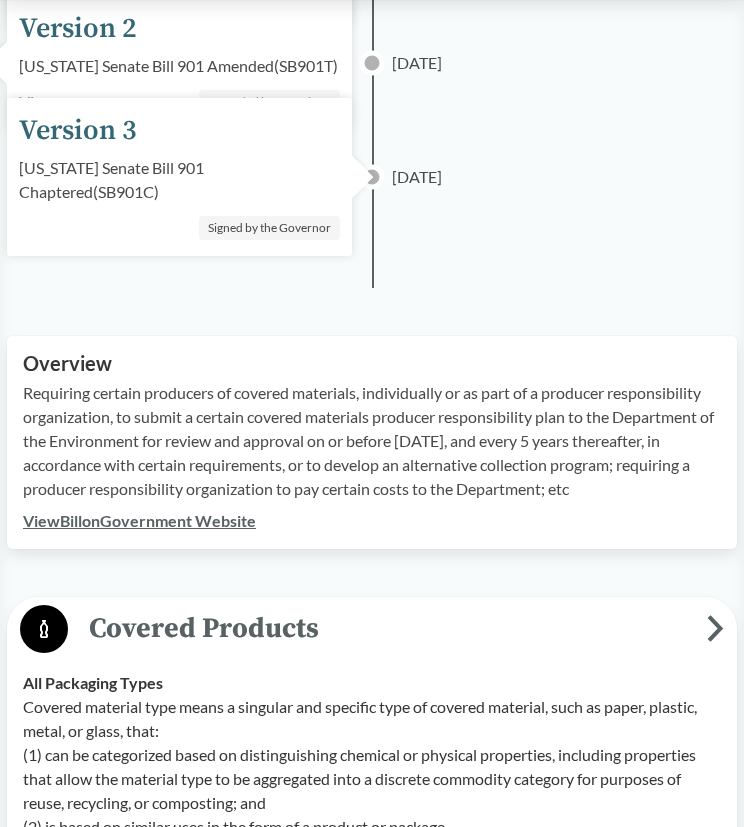click on "All Packaging Types Covered material type means a singular and specific type of  covered material, such as paper, plastic, metal, or glass, that:
(1) can be categorized based on distinguishing chemical or  physical properties, including properties that allow the material type to be aggregated into a discrete commodity category for purposes of  reuse, recycling, or composting; and
(2) is based on similar uses in the form of a product or  package.
Packaging materials means a material, a substance, or an object that is used to protect, contain, transport,  serve, or facilitate the delivery of a product that is sold or supplied  with the product to the consumer for personal, noncommercial use and that is sold, offered for sale, imported, or distributed in the state.
Packaging includes:
Primary, secondary, and tertiary packaging intended for the consumer market; Service packaging designed and intended to be filled at the point of sale, including:
Carry–out bags
Bulk goods bags" at bounding box center (372, 949) 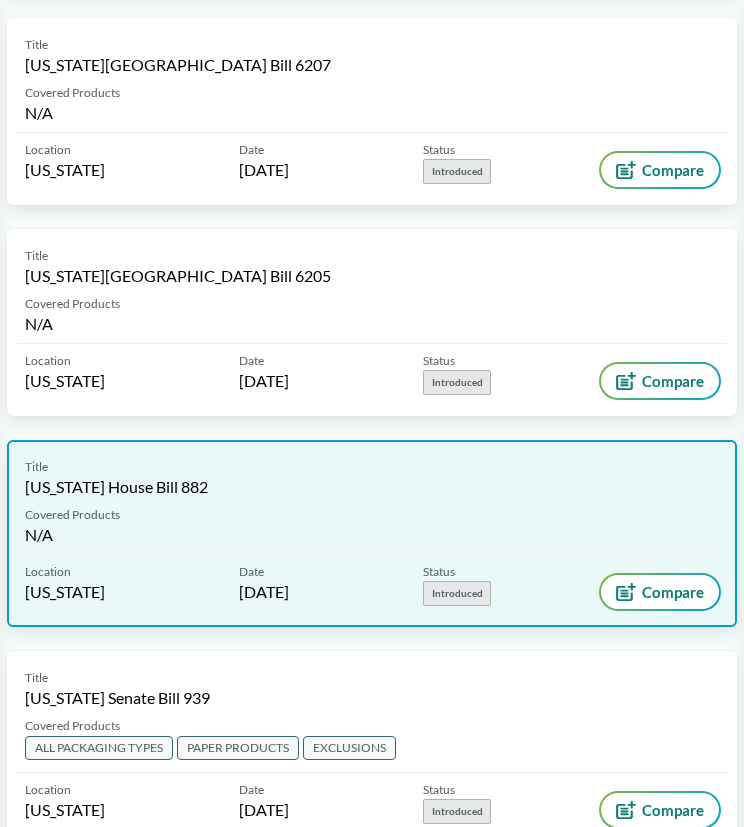 scroll, scrollTop: 972, scrollLeft: 0, axis: vertical 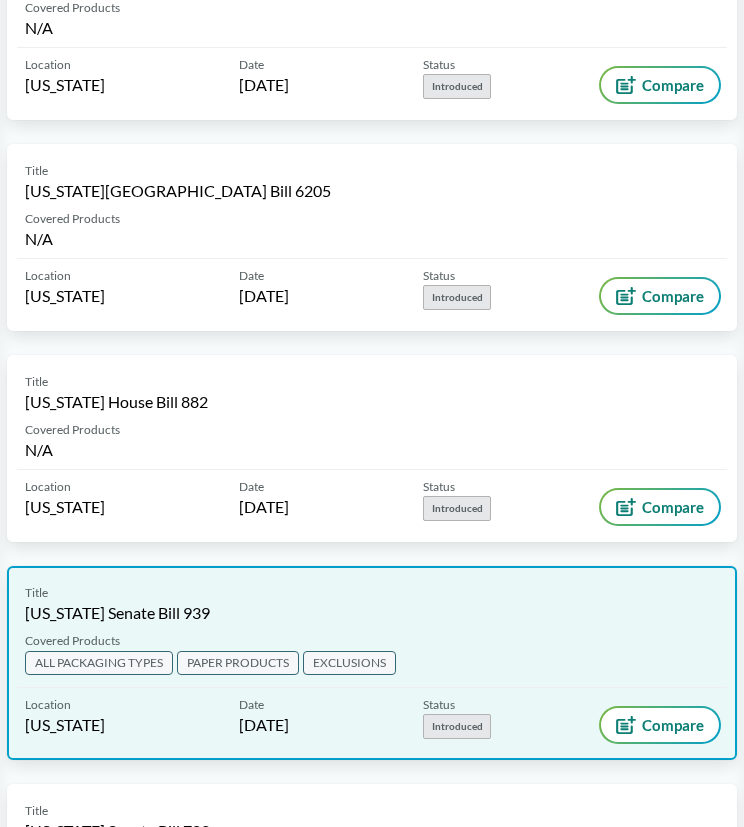 click on "Title [US_STATE] Senate Bill 939" at bounding box center (372, 604) 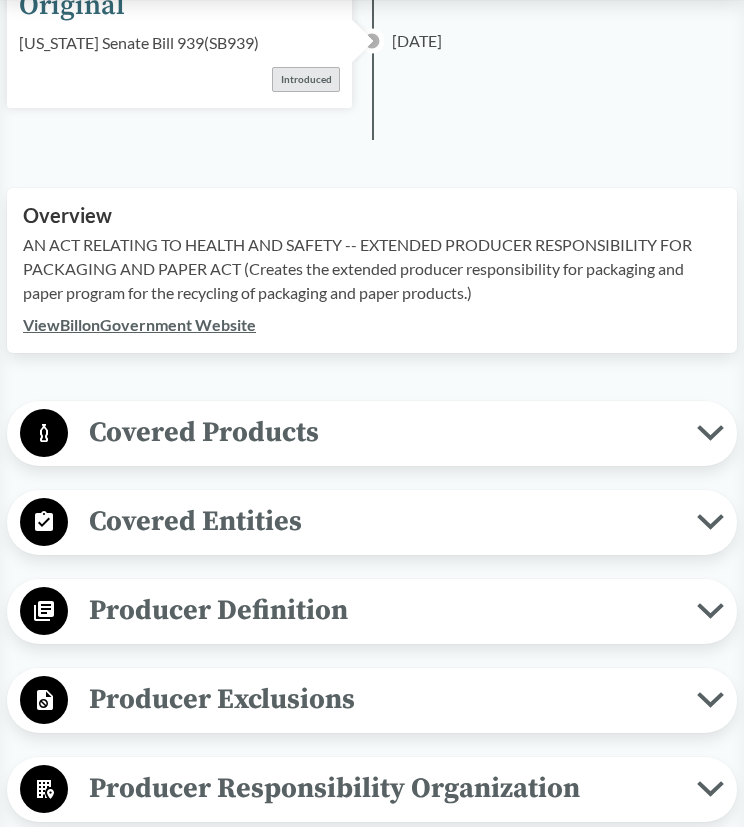 scroll, scrollTop: 324, scrollLeft: 0, axis: vertical 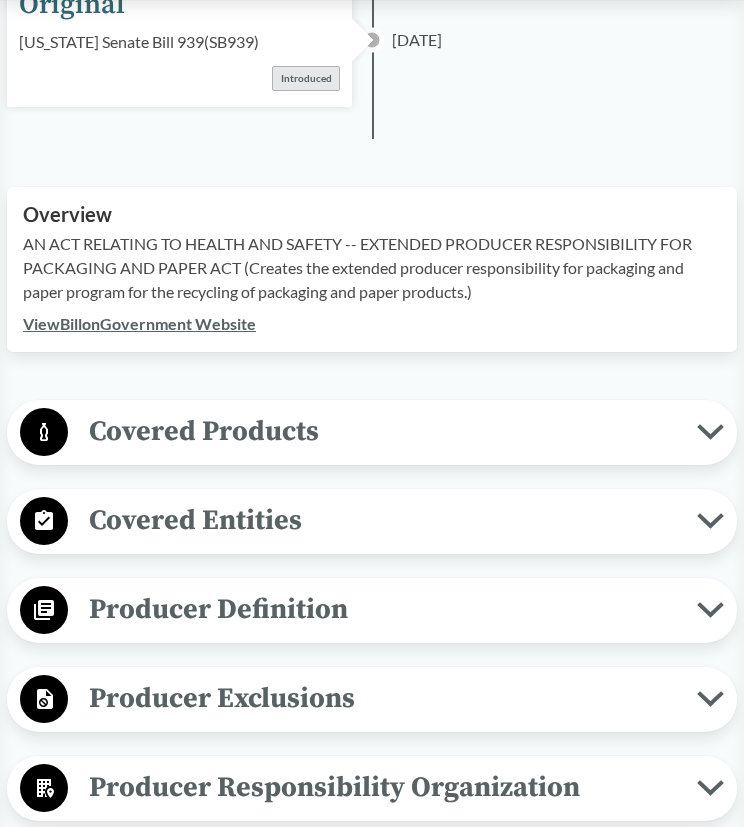 click on "Covered Products" at bounding box center (382, 431) 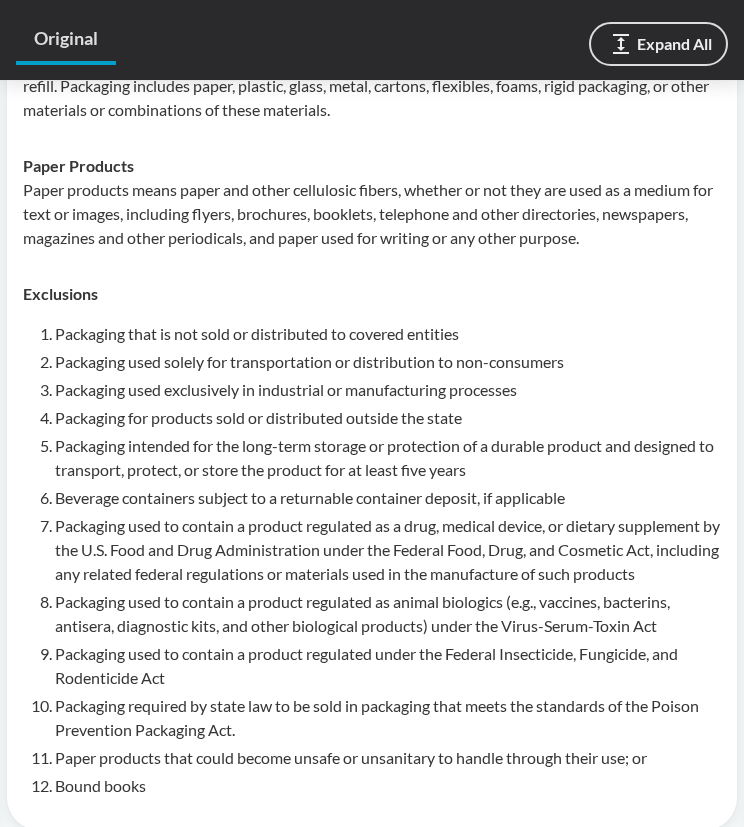 scroll, scrollTop: 912, scrollLeft: 0, axis: vertical 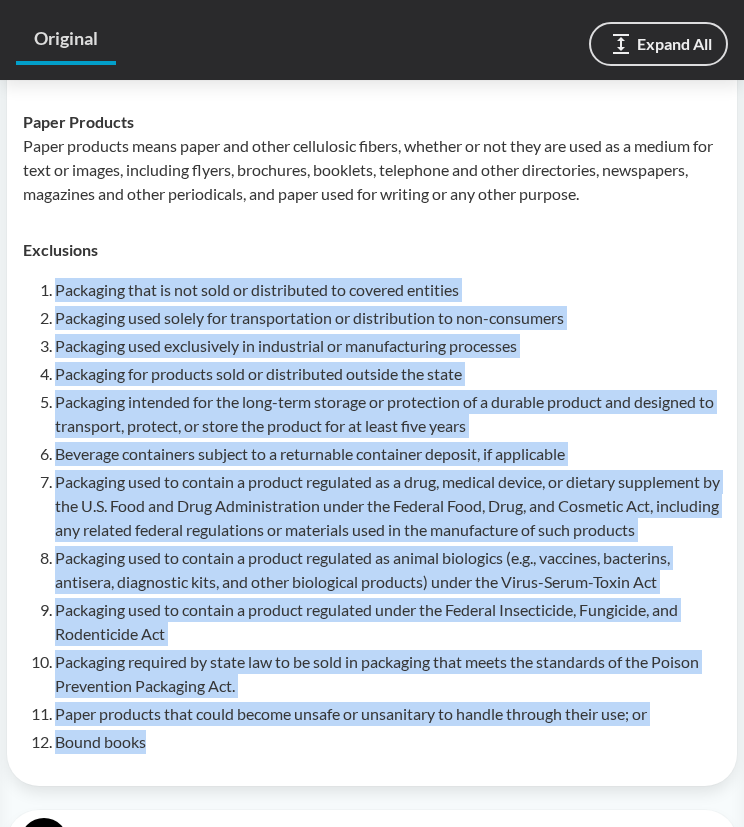 drag, startPoint x: 155, startPoint y: 744, endPoint x: 36, endPoint y: 292, distance: 467.4024 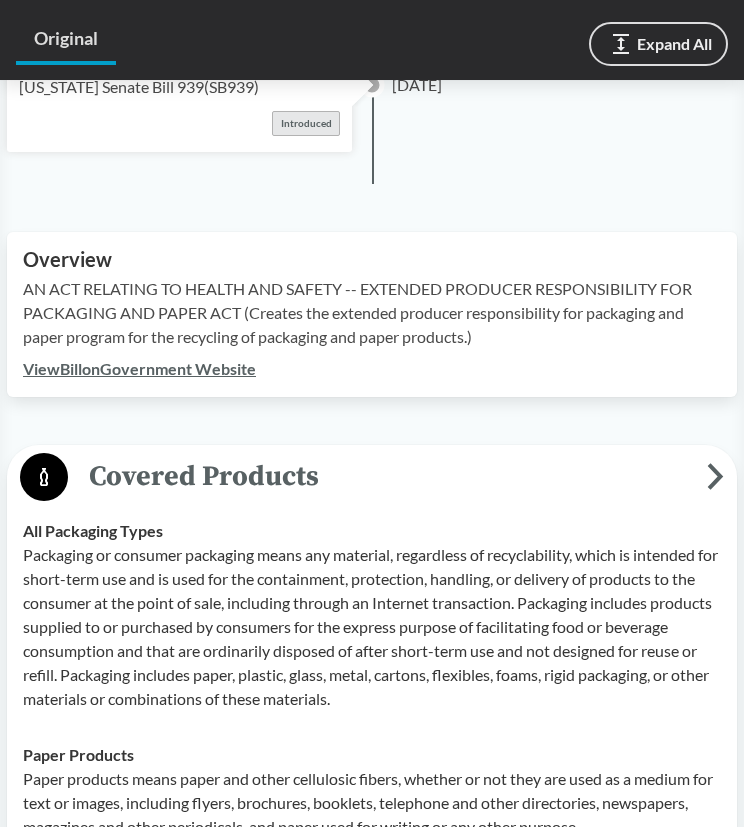 scroll, scrollTop: 68, scrollLeft: 0, axis: vertical 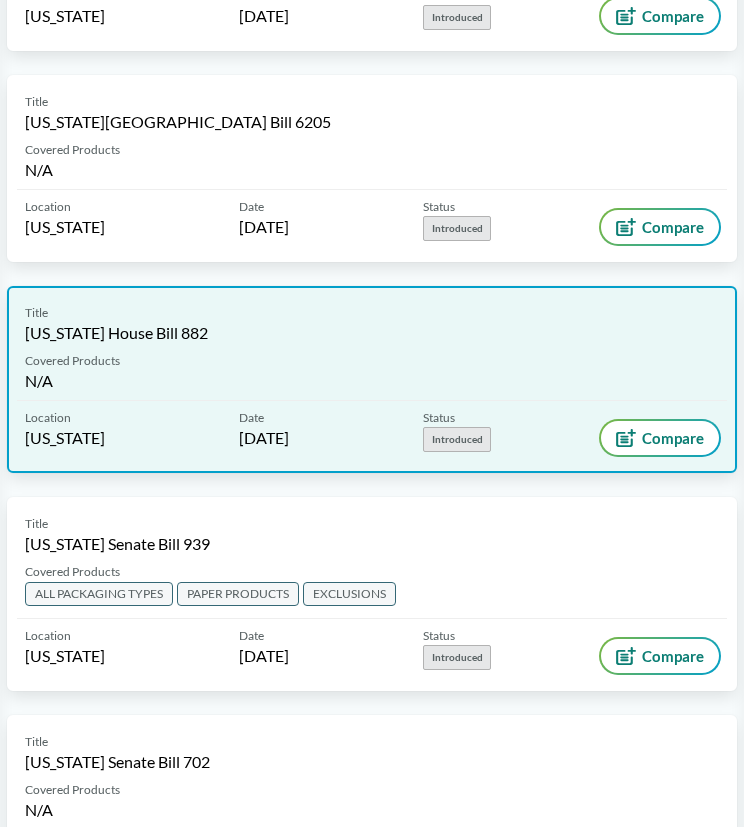 click on "Covered Products N/A" at bounding box center (372, 376) 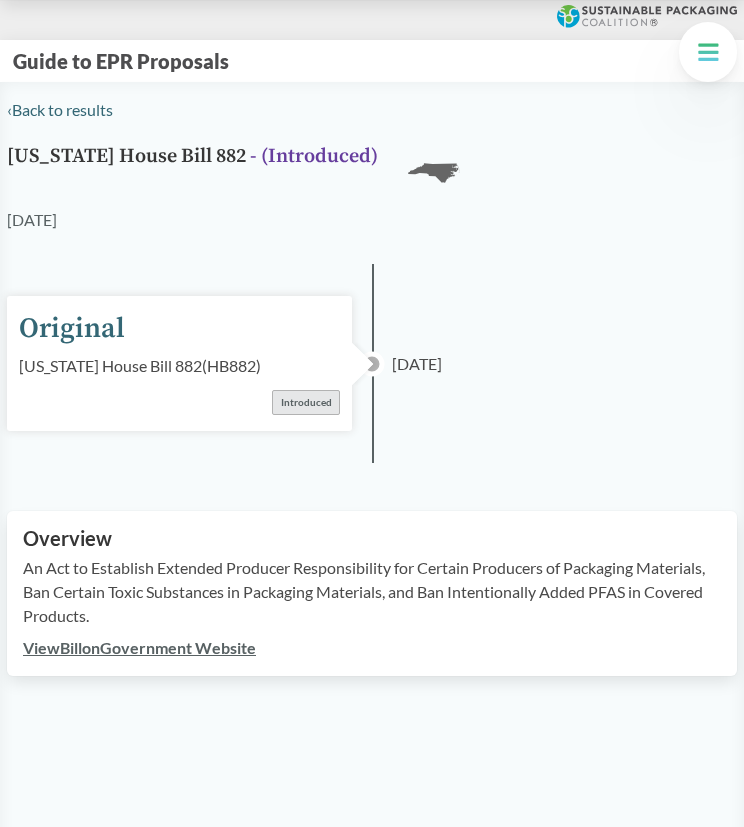 scroll, scrollTop: 67, scrollLeft: 0, axis: vertical 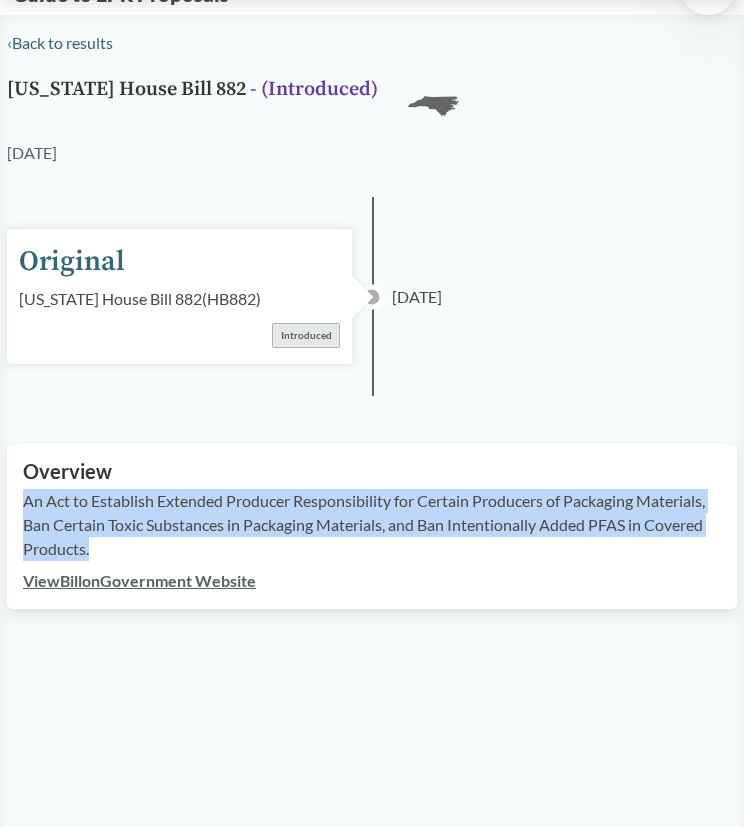 drag, startPoint x: 25, startPoint y: 501, endPoint x: 102, endPoint y: 547, distance: 89.693924 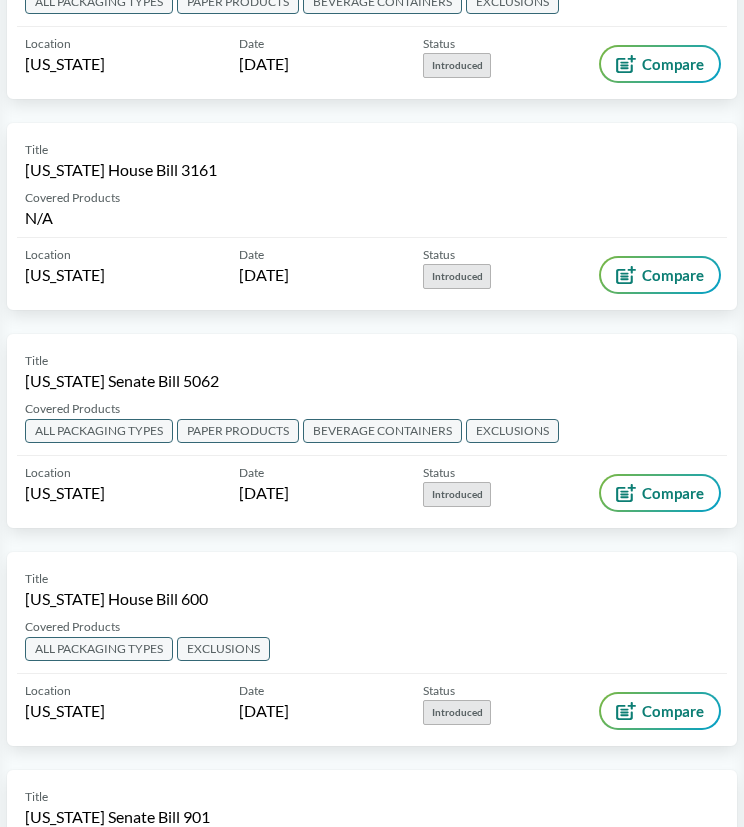 scroll, scrollTop: 2500, scrollLeft: 0, axis: vertical 